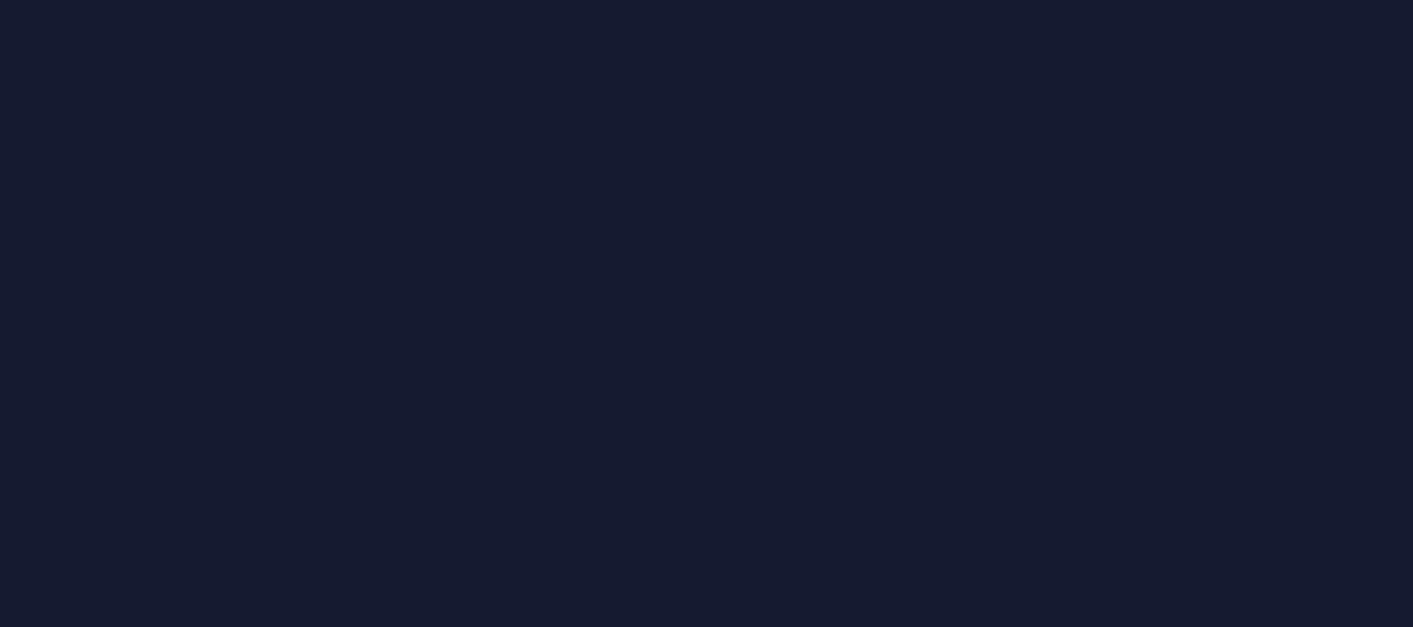 scroll, scrollTop: 0, scrollLeft: 0, axis: both 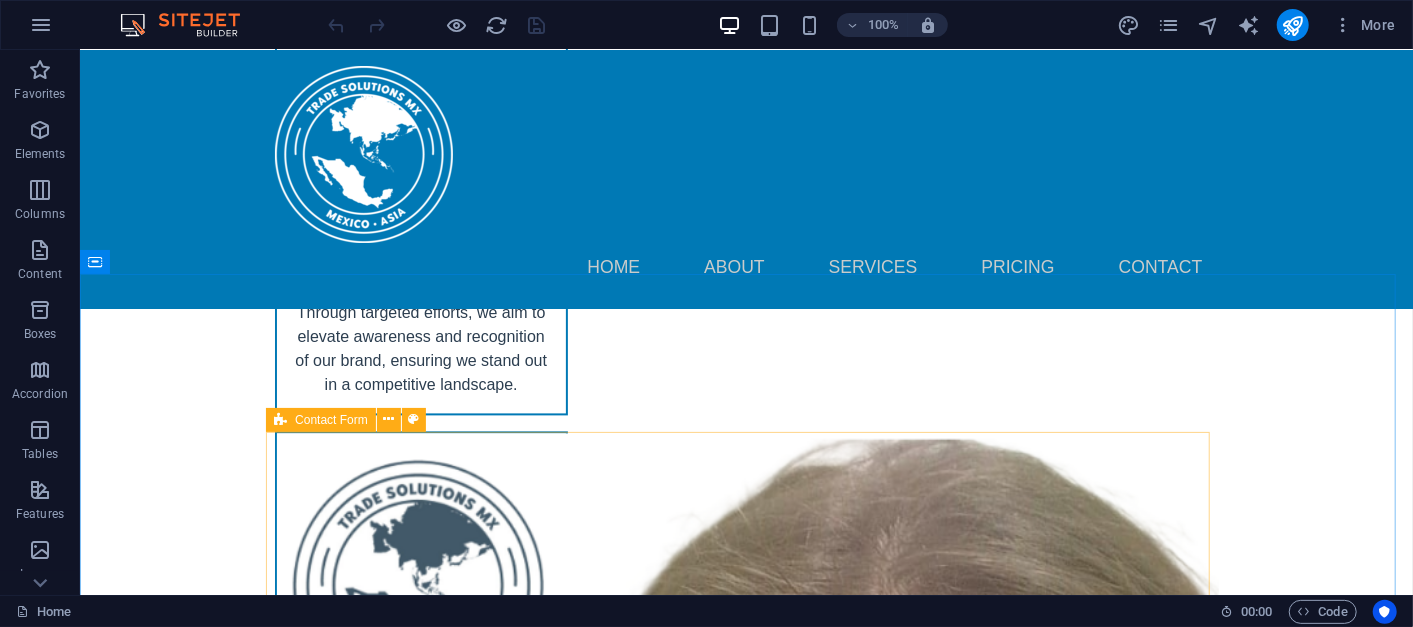 click on "Contact Form" at bounding box center [321, 420] 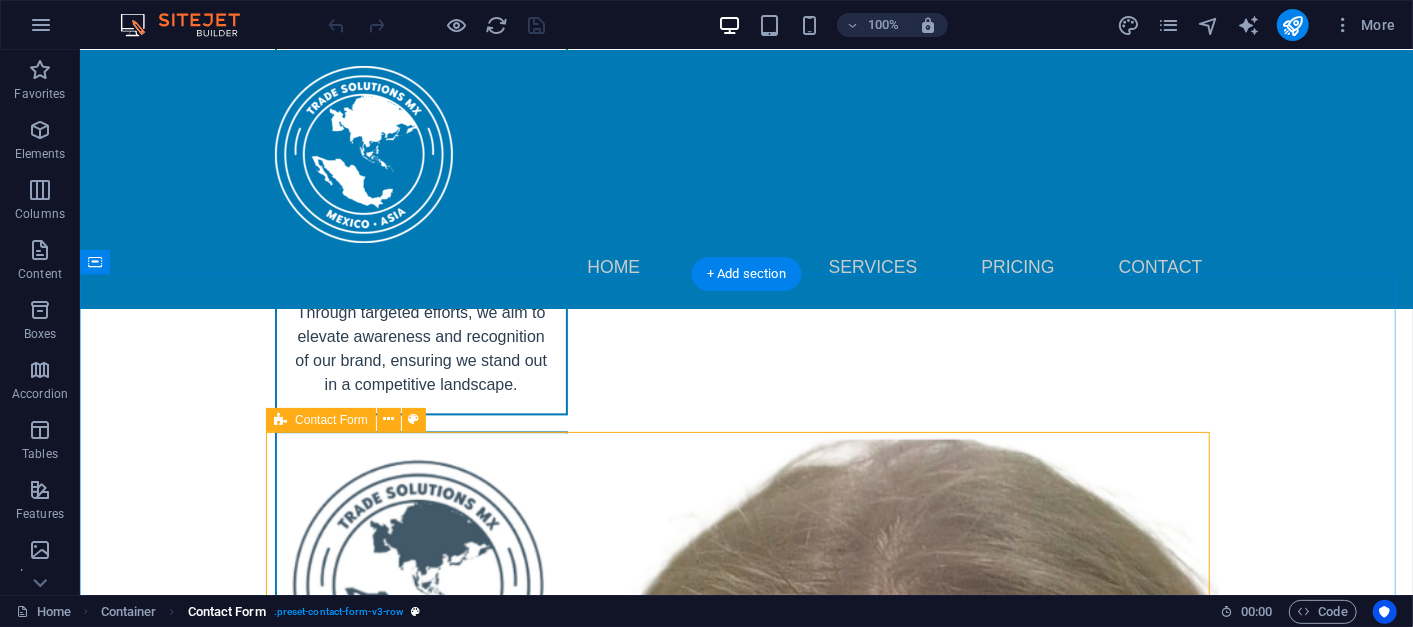 click on ". preset-contact-form-v3-row" at bounding box center [339, 612] 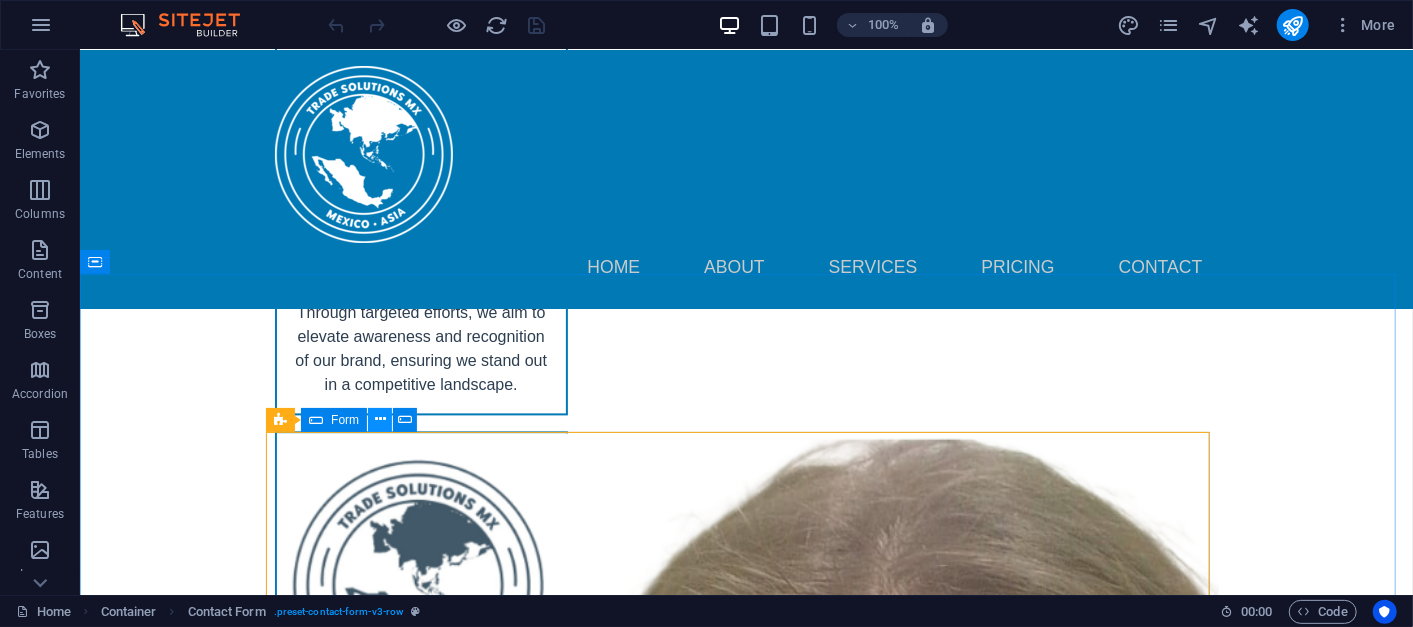 click at bounding box center (380, 419) 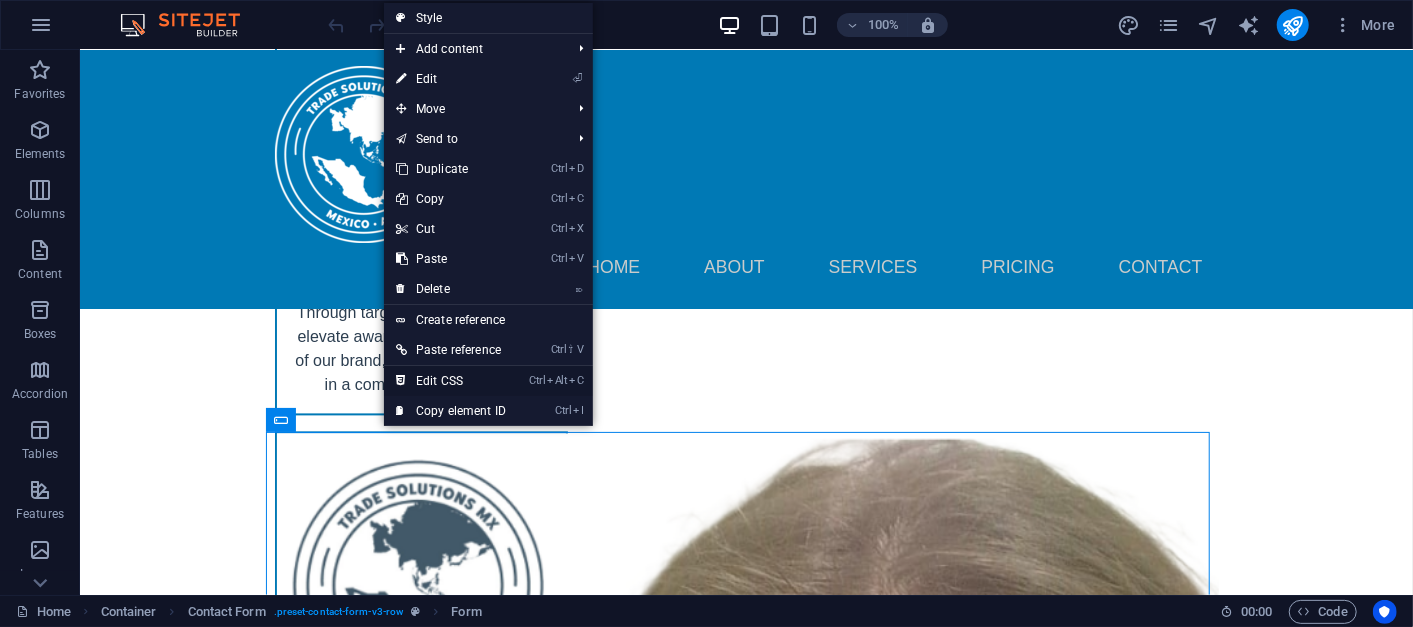 click on "Ctrl Alt C  Edit CSS" at bounding box center [451, 381] 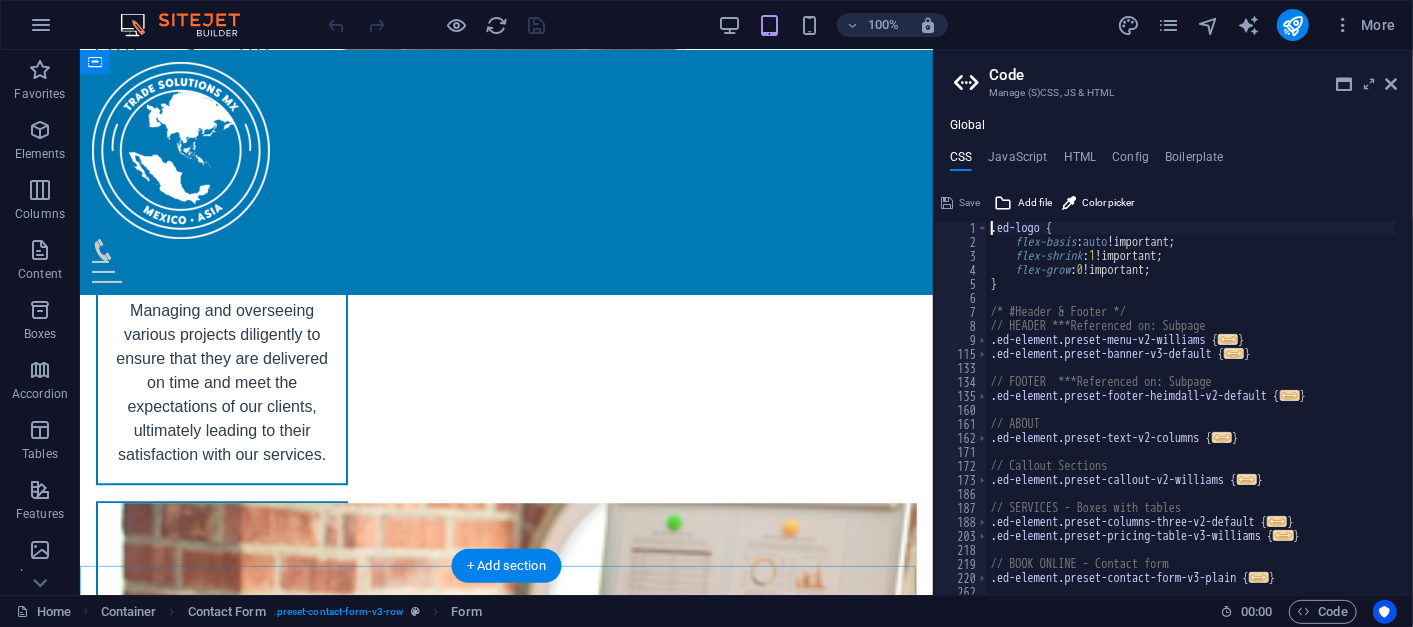 scroll, scrollTop: 10622, scrollLeft: 0, axis: vertical 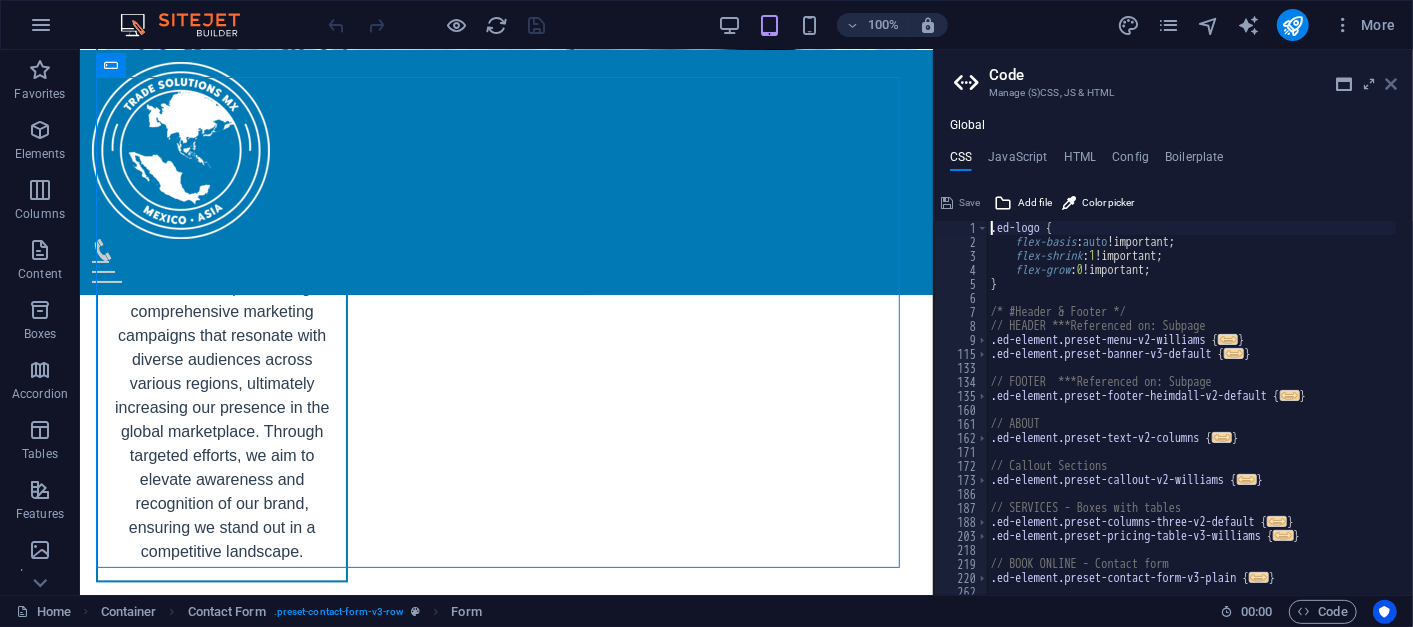 click at bounding box center [1391, 84] 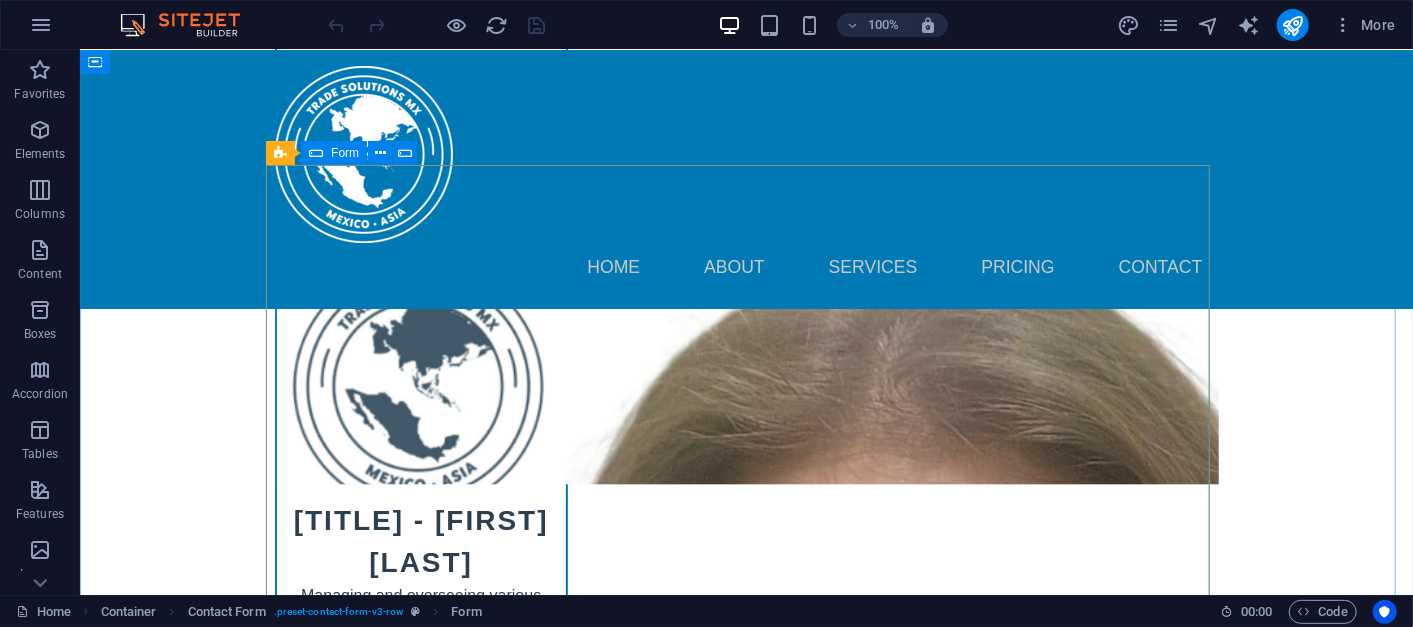 scroll, scrollTop: 10817, scrollLeft: 0, axis: vertical 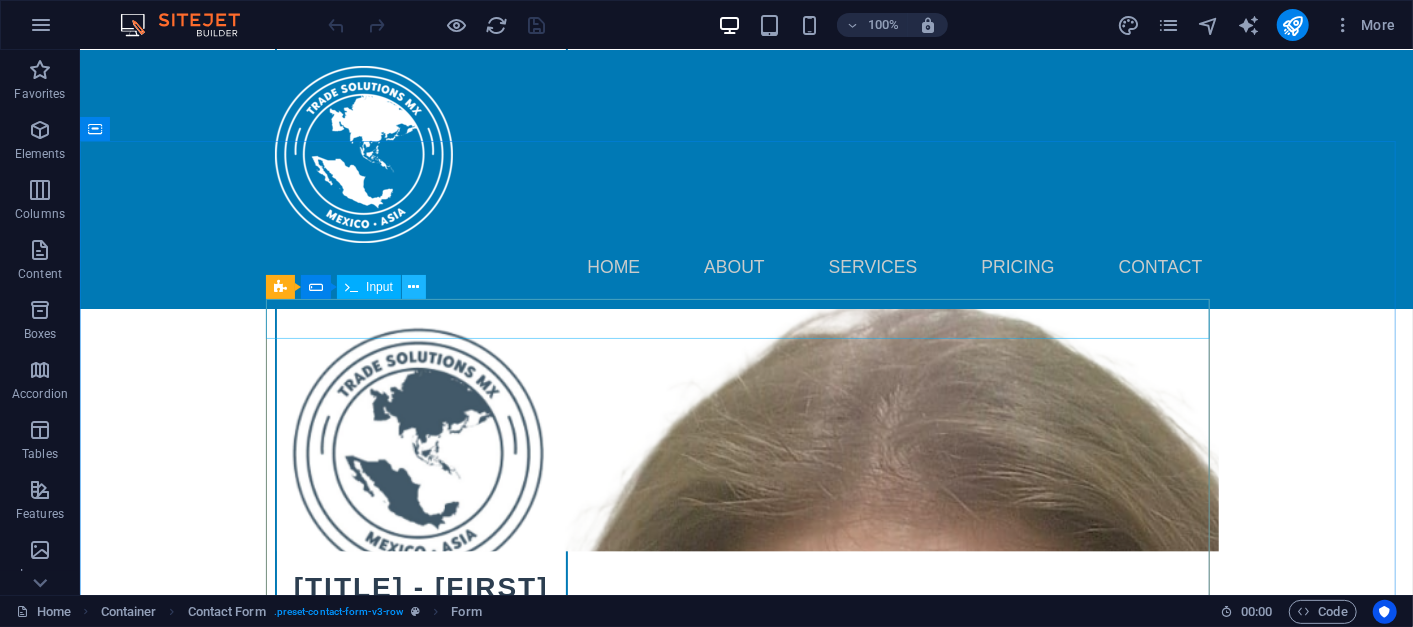 click at bounding box center [413, 287] 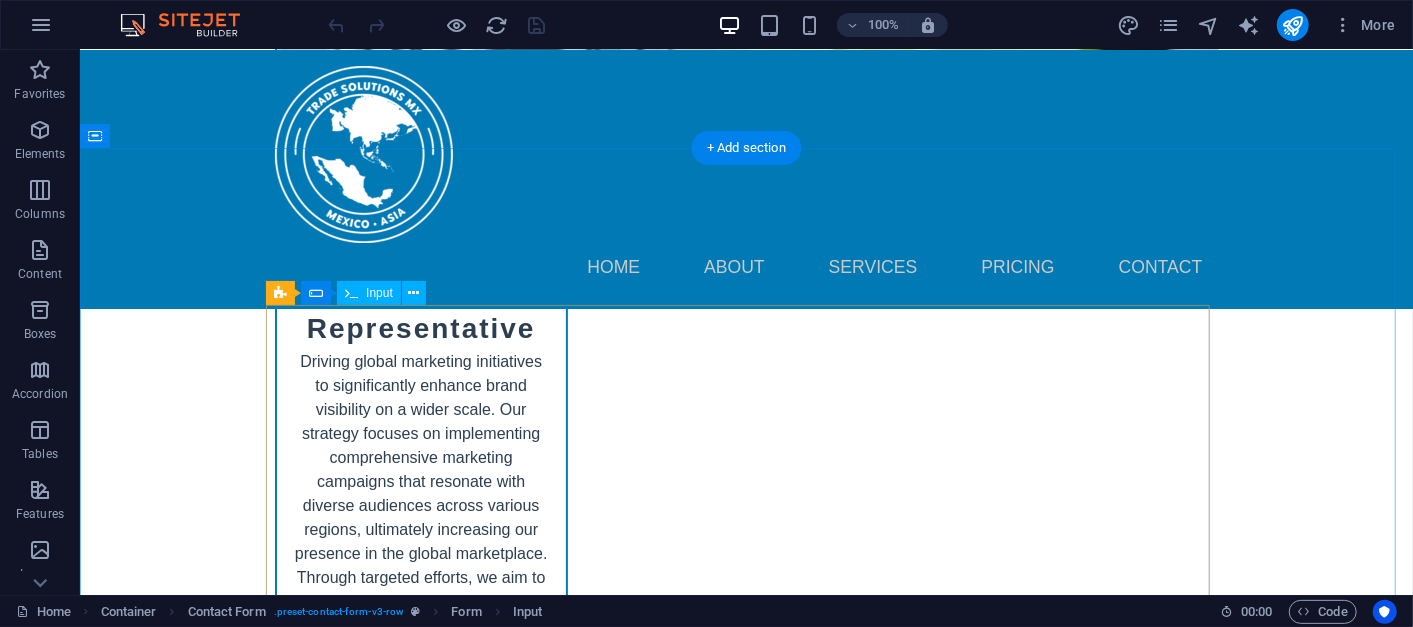 scroll, scrollTop: 10391, scrollLeft: 0, axis: vertical 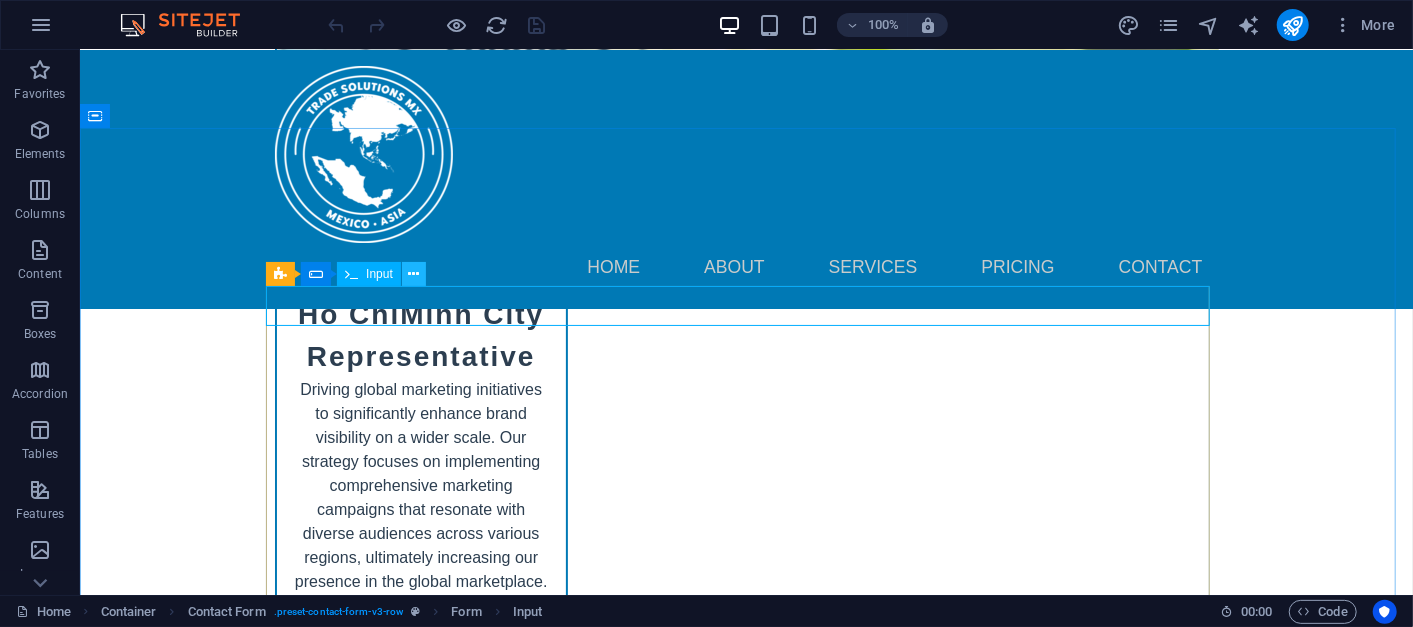 click at bounding box center [413, 274] 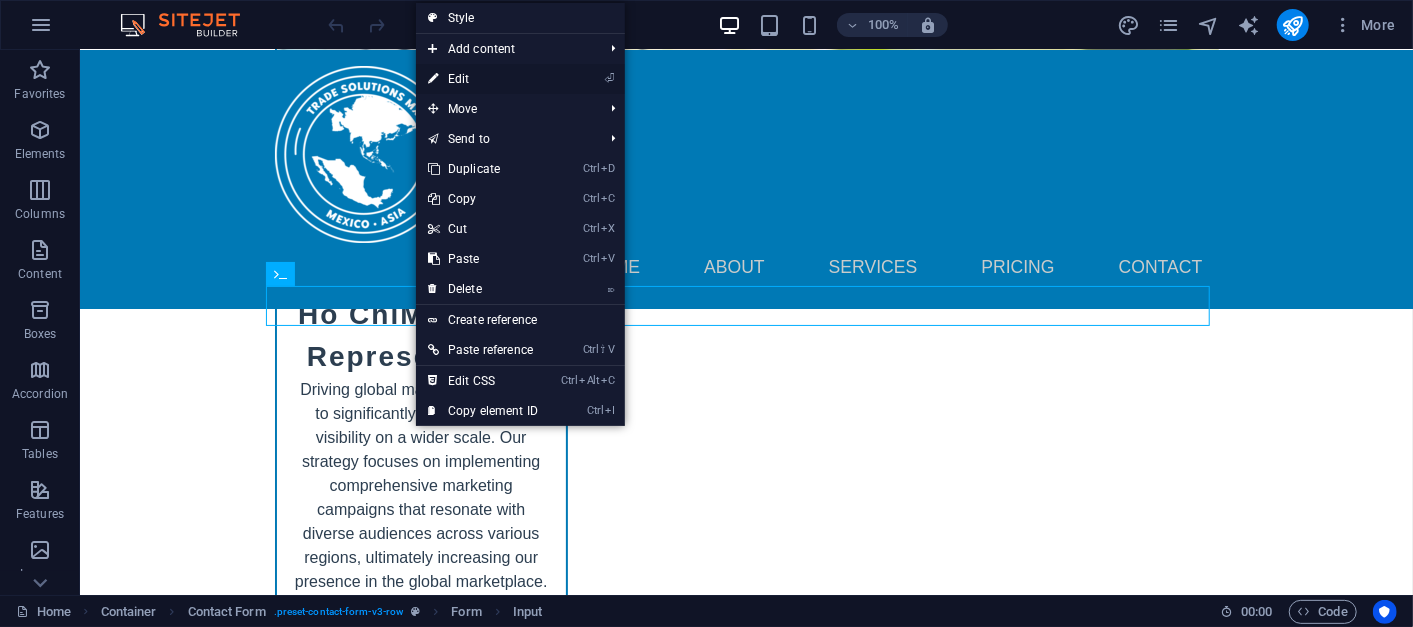 click on "⏎  Edit" at bounding box center [483, 79] 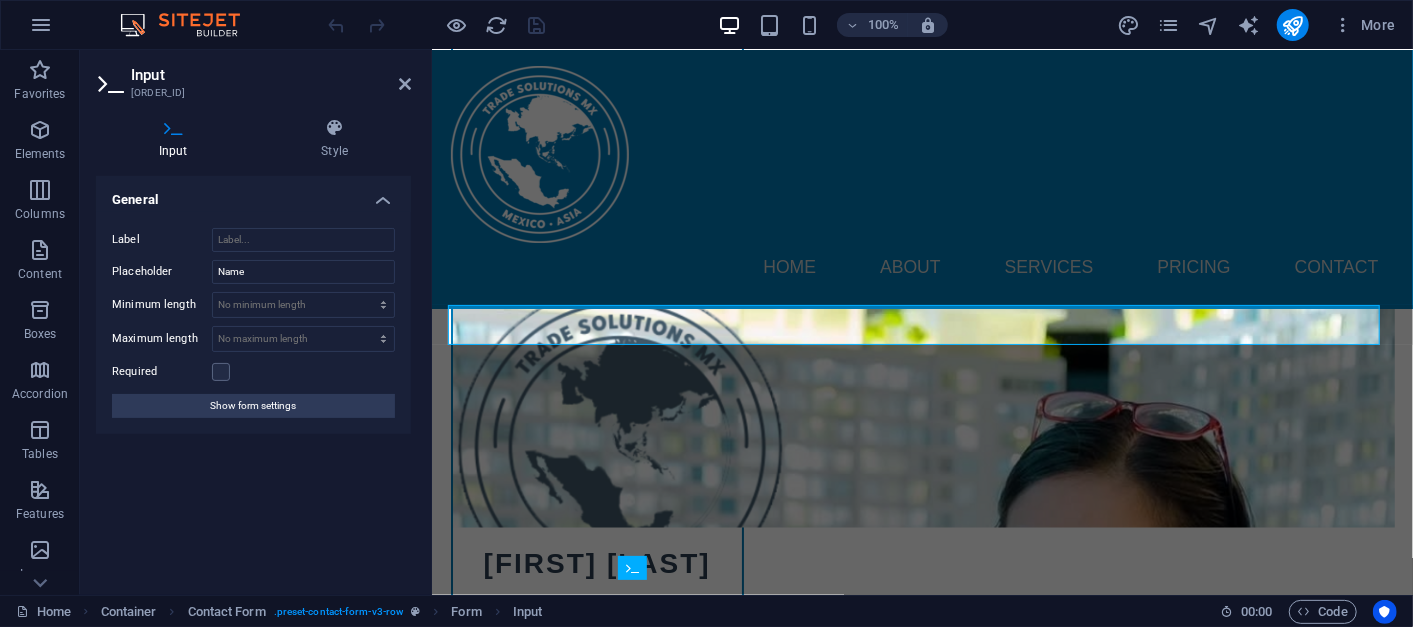 scroll, scrollTop: 10093, scrollLeft: 0, axis: vertical 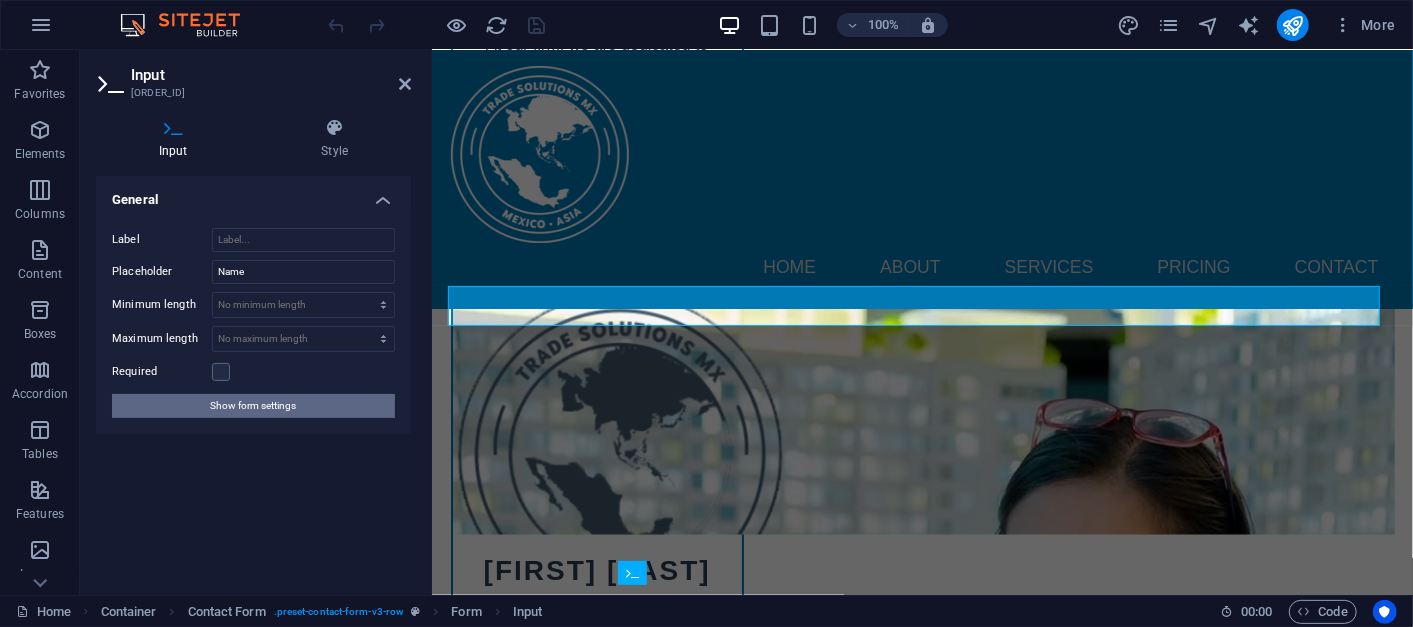click on "Show form settings" at bounding box center (254, 406) 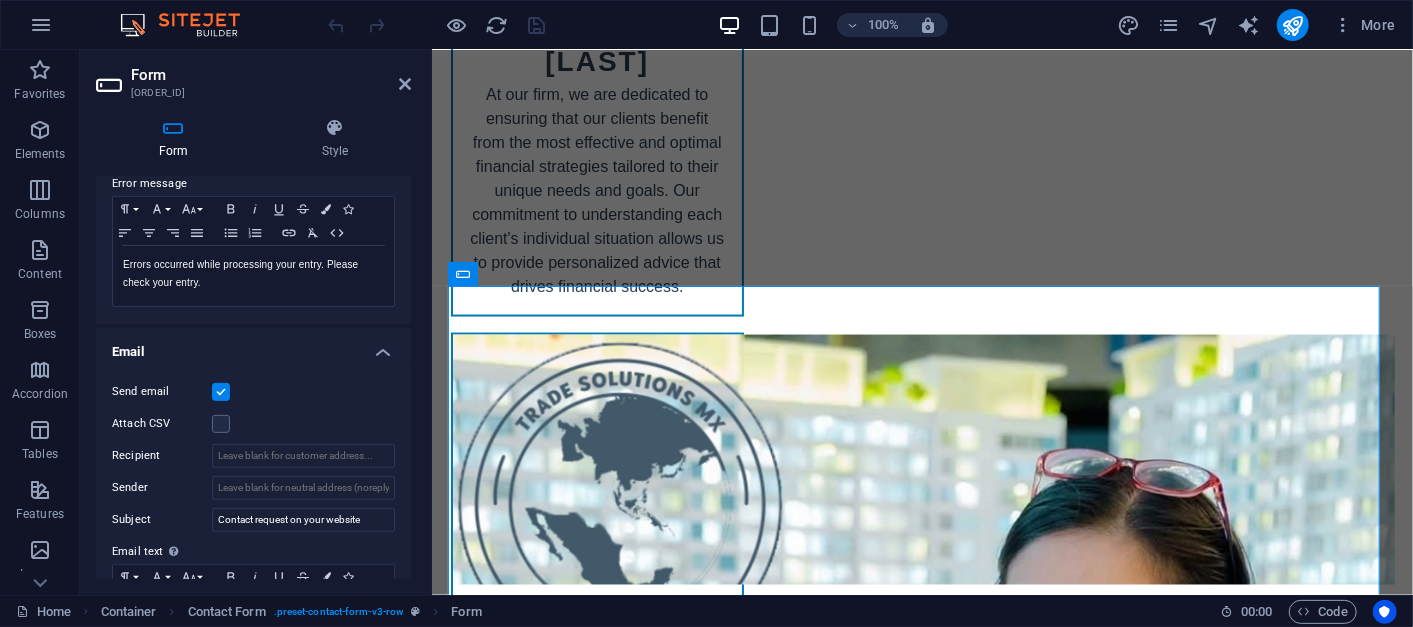 scroll, scrollTop: 444, scrollLeft: 0, axis: vertical 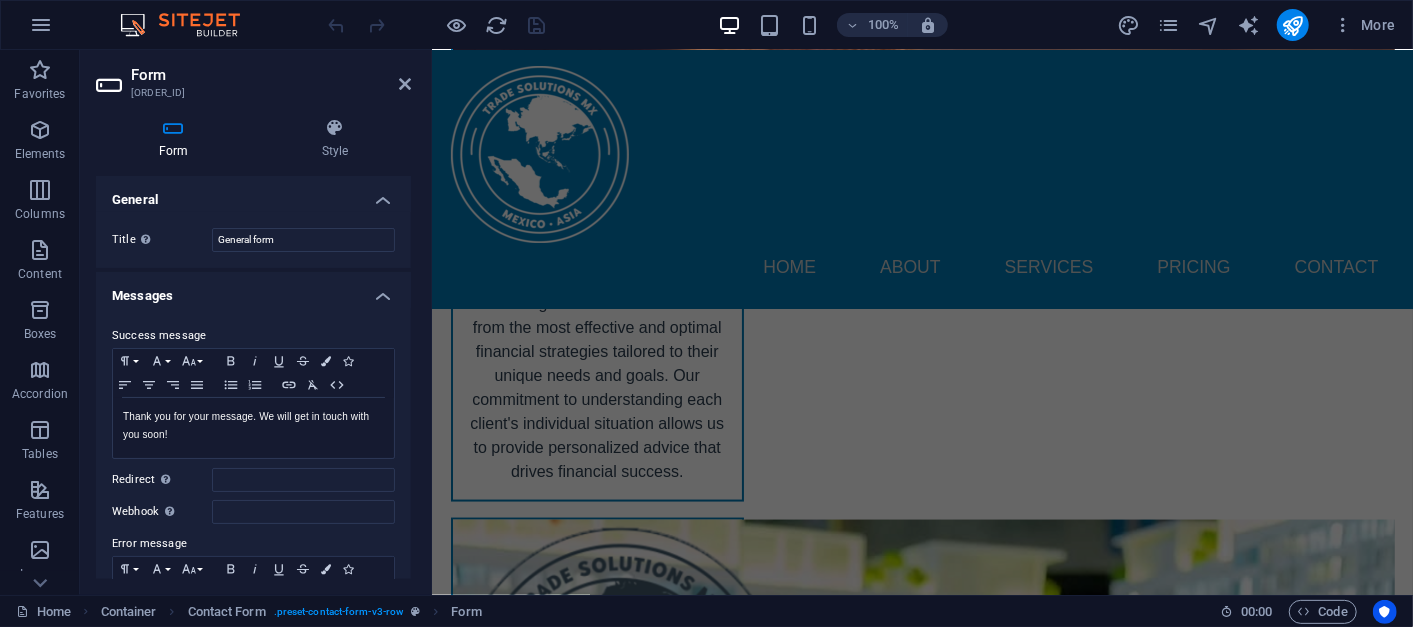 click on "[ORDER_ID]" at bounding box center [253, 76] 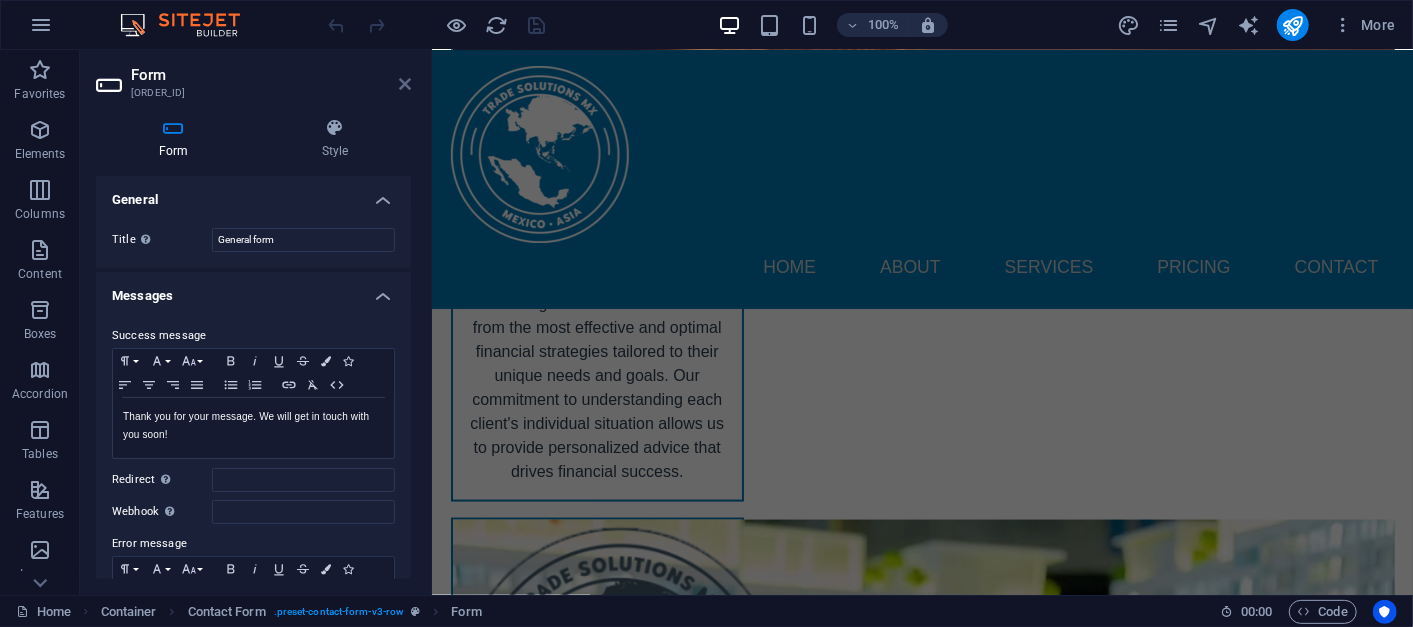 click at bounding box center (405, 84) 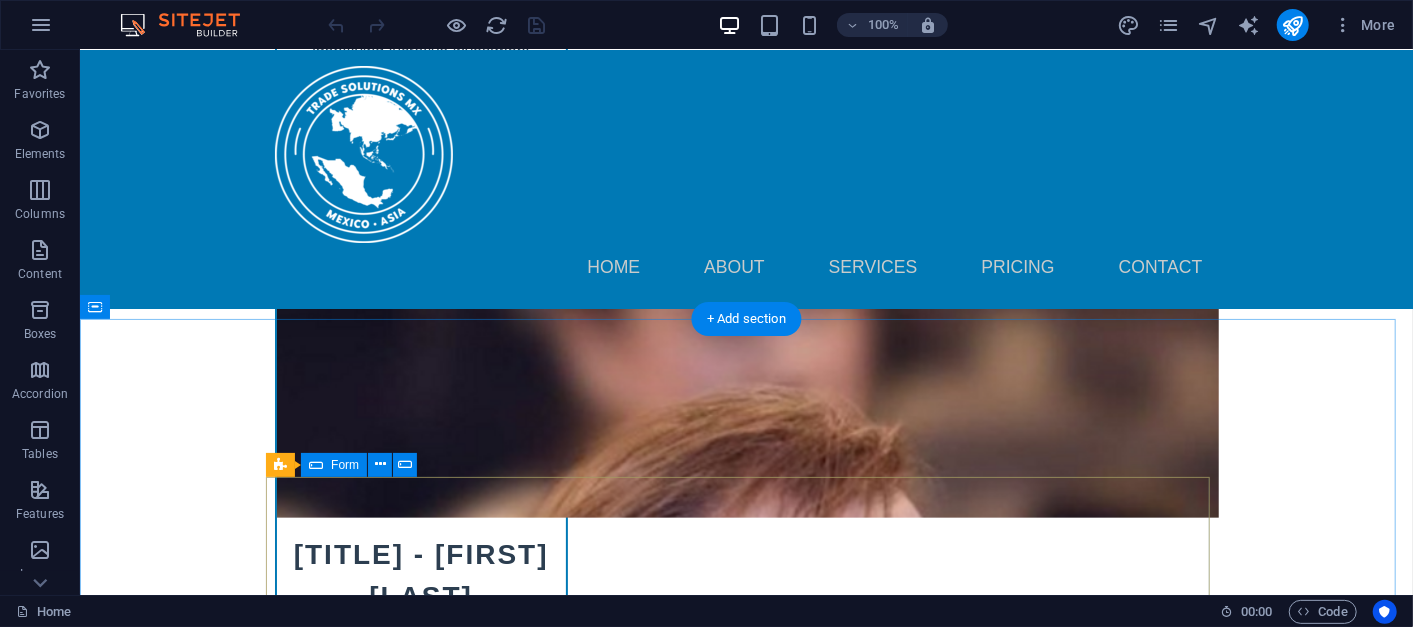 scroll, scrollTop: 9491, scrollLeft: 0, axis: vertical 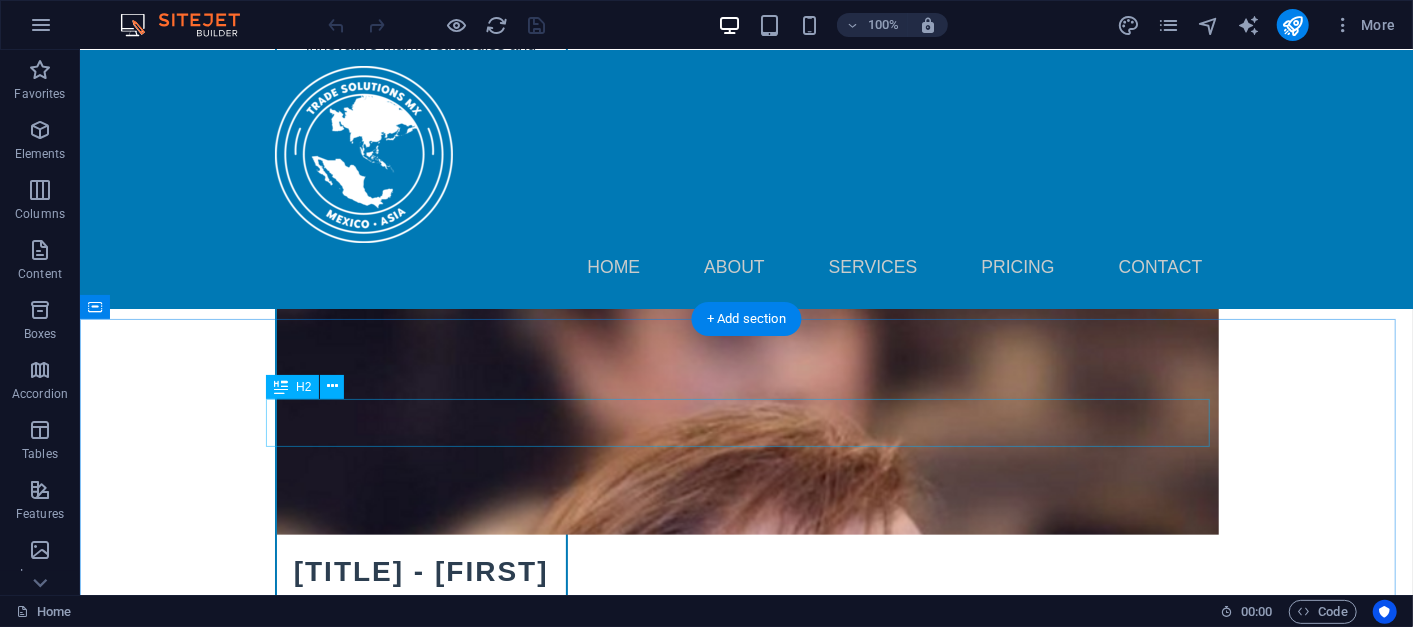 click on "Book an Appointment" at bounding box center (746, 6955) 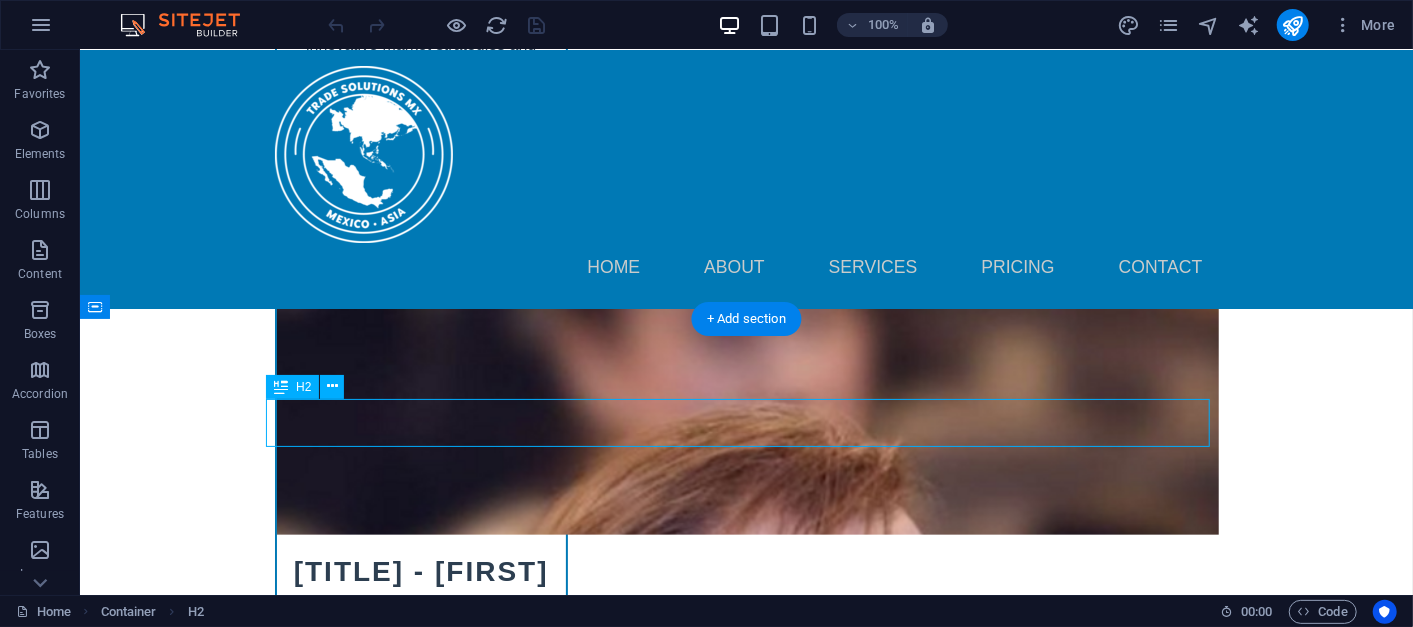 click on "Book an Appointment" at bounding box center (746, 6955) 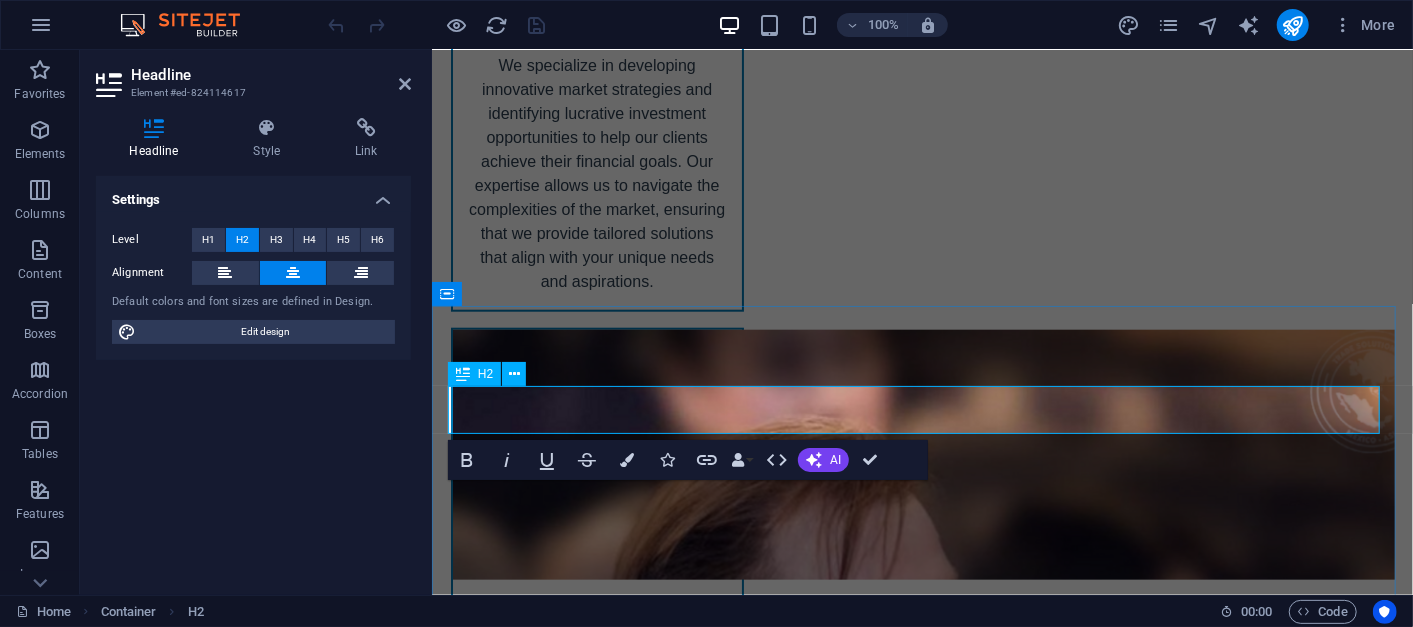 scroll, scrollTop: 9502, scrollLeft: 0, axis: vertical 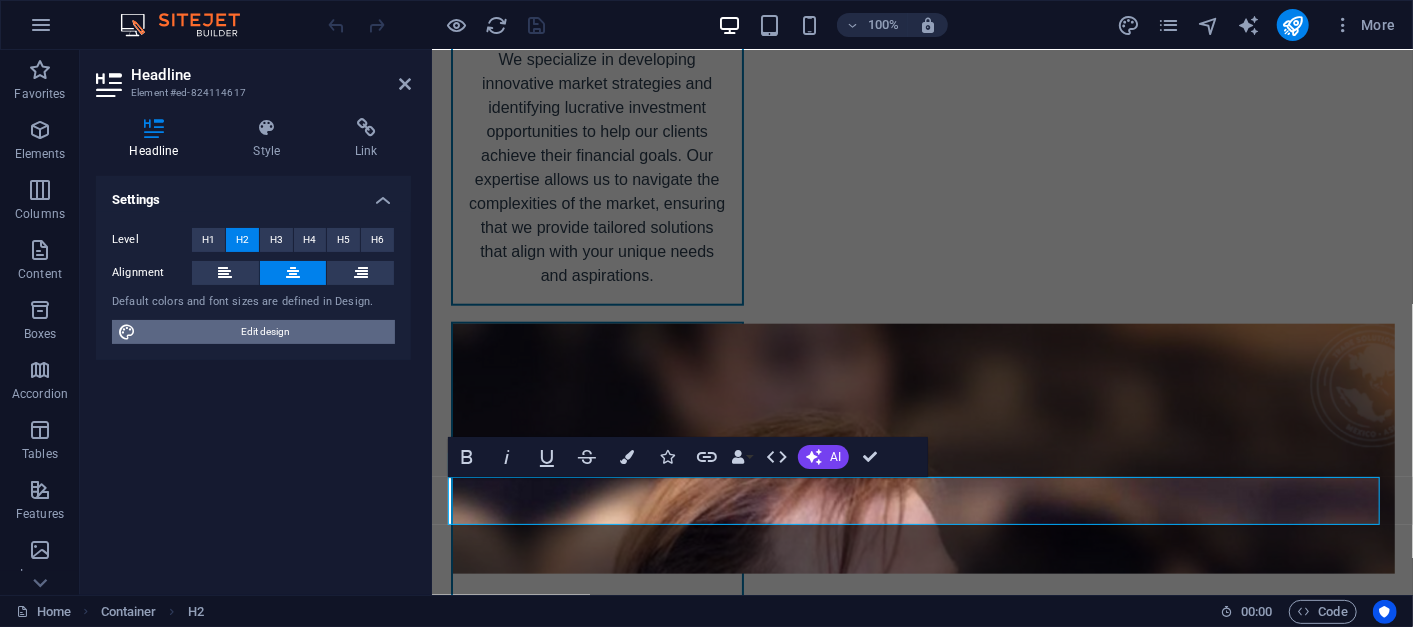 click on "Edit design" at bounding box center (265, 332) 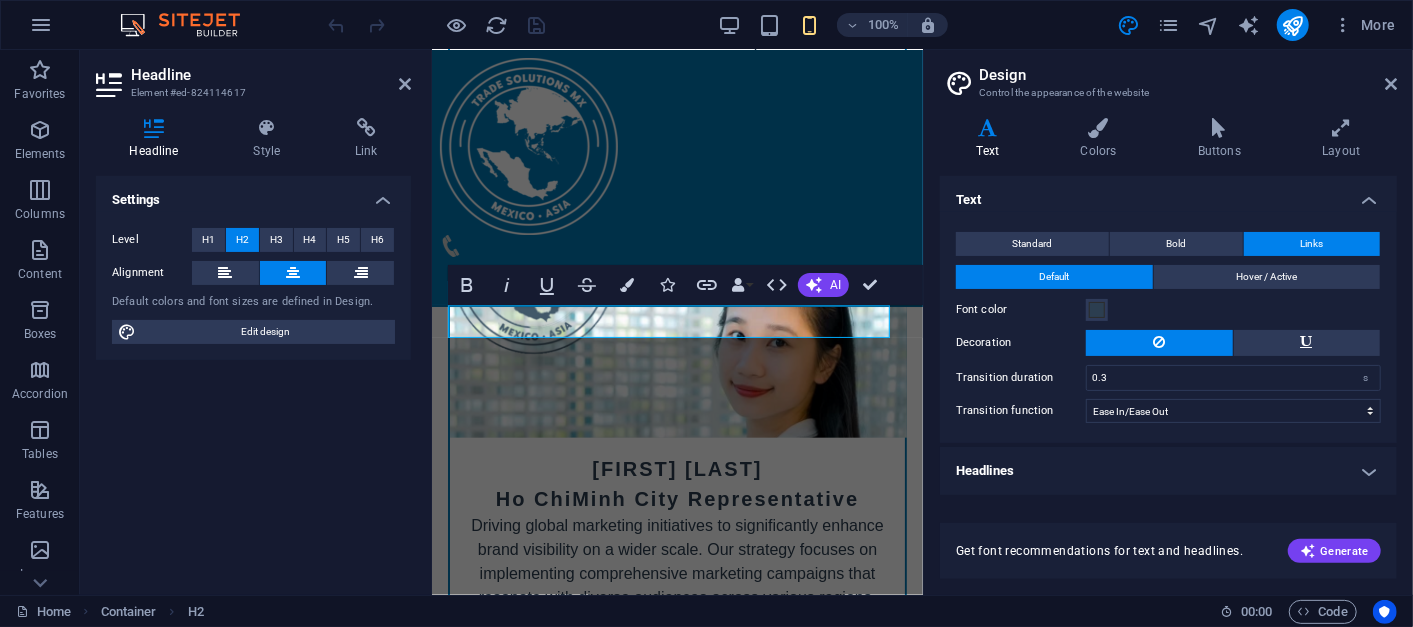 click on "Headline Style Link Settings Level H1 H2 H3 H4 H5 H6 Alignment Default colors and font sizes are defined in Design. Edit design Preset Element Layout How this element expands within the layout (Flexbox). Size Default auto px % 1/1 1/2 1/3 1/4 1/5 1/6 1/7 1/8 1/9 1/10 Grow Shrink Order Container layout Visible Visible Opacity 100 % Overflow Spacing Margin Default auto px % rem vw vh Custom Custom auto px % rem vw vh auto px % rem vw vh auto px % rem vw vh auto px % rem vw vh Padding Default px rem % vh vw Custom Custom px rem % vh vw px rem % vh vw px rem % vh vw px rem % vh vw Border Style              - Width 1 auto px rem % vh vw Custom Custom 1 auto px rem % vh vw 1 auto px rem % vh vw 1 auto px rem % vh vw 1 auto px rem % vh vw  - Color Round corners Default px rem % vh vw Custom Custom px rem % vh vw px rem % vh vw px rem % vh vw px rem % vh vw Shadow Default None Outside Inside Color X offset 0 px rem vh vw Y offset 0 px rem vh vw Blur 0 px rem % vh vw Spread 0 px rem vh vw Text Shadow Default" at bounding box center (253, 348) 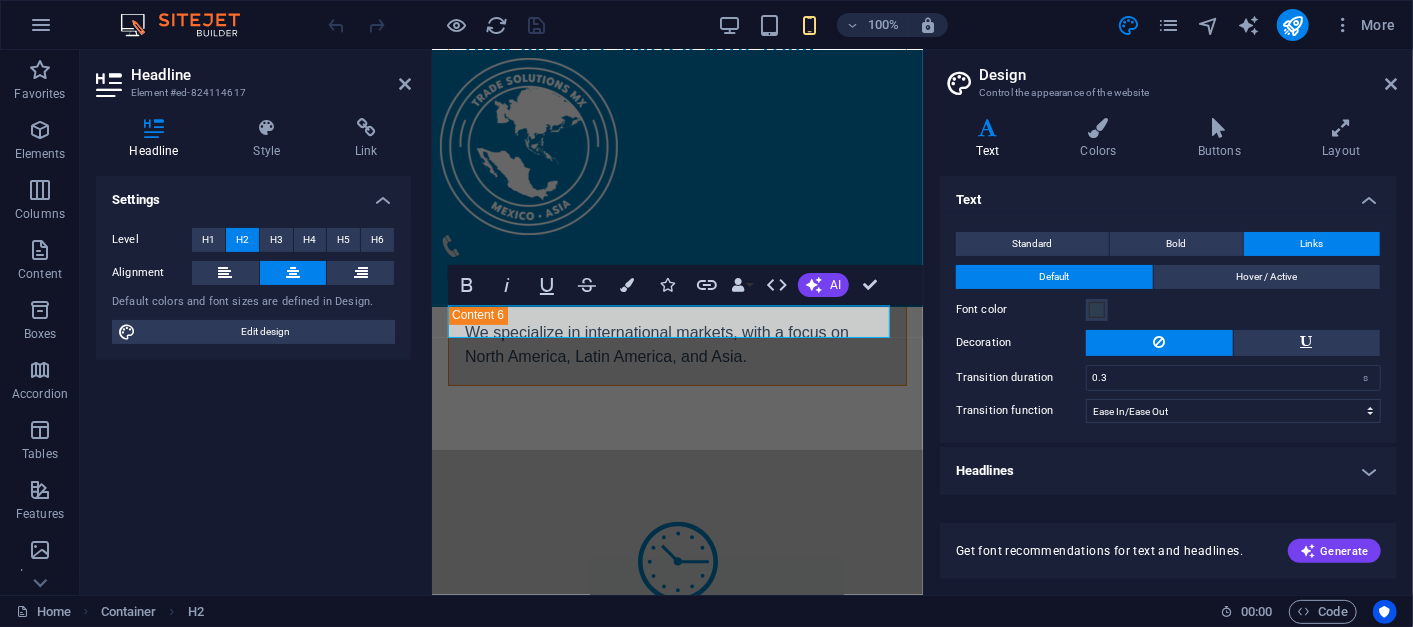 click on "Headline Style Link Settings Level H1 H2 H3 H4 H5 H6 Alignment Default colors and font sizes are defined in Design. Edit design Preset Element Layout How this element expands within the layout (Flexbox). Size Default auto px % 1/1 1/2 1/3 1/4 1/5 1/6 1/7 1/8 1/9 1/10 Grow Shrink Order Container layout Visible Visible Opacity 100 % Overflow Spacing Margin Default auto px % rem vw vh Custom Custom auto px % rem vw vh auto px % rem vw vh auto px % rem vw vh auto px % rem vw vh Padding Default px rem % vh vw Custom Custom px rem % vh vw px rem % vh vw px rem % vh vw px rem % vh vw Border Style              - Width 1 auto px rem % vh vw Custom Custom 1 auto px rem % vh vw 1 auto px rem % vh vw 1 auto px rem % vh vw 1 auto px rem % vh vw  - Color Round corners Default px rem % vh vw Custom Custom px rem % vh vw px rem % vh vw px rem % vh vw px rem % vh vw Shadow Default None Outside Inside Color X offset 0 px rem vh vw Y offset 0 px rem vh vw Blur 0 px rem % vh vw Spread 0 px rem vh vw Text Shadow Default" at bounding box center (253, 348) 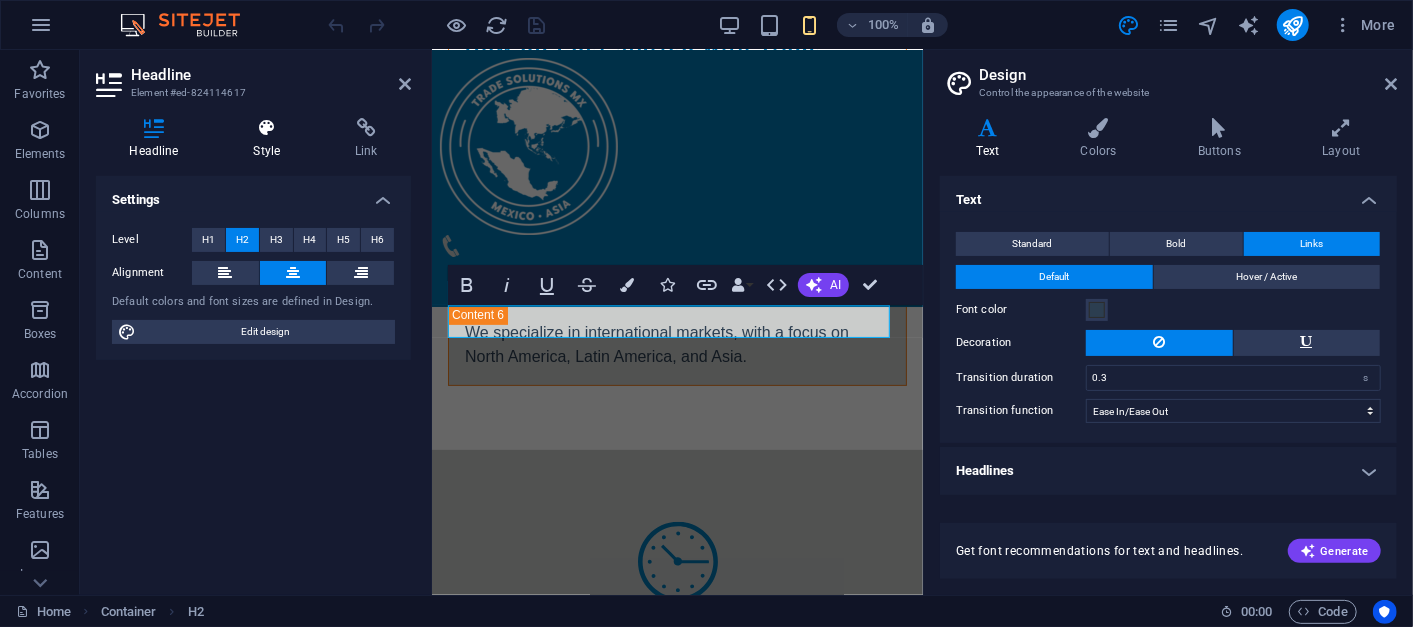 click at bounding box center (267, 128) 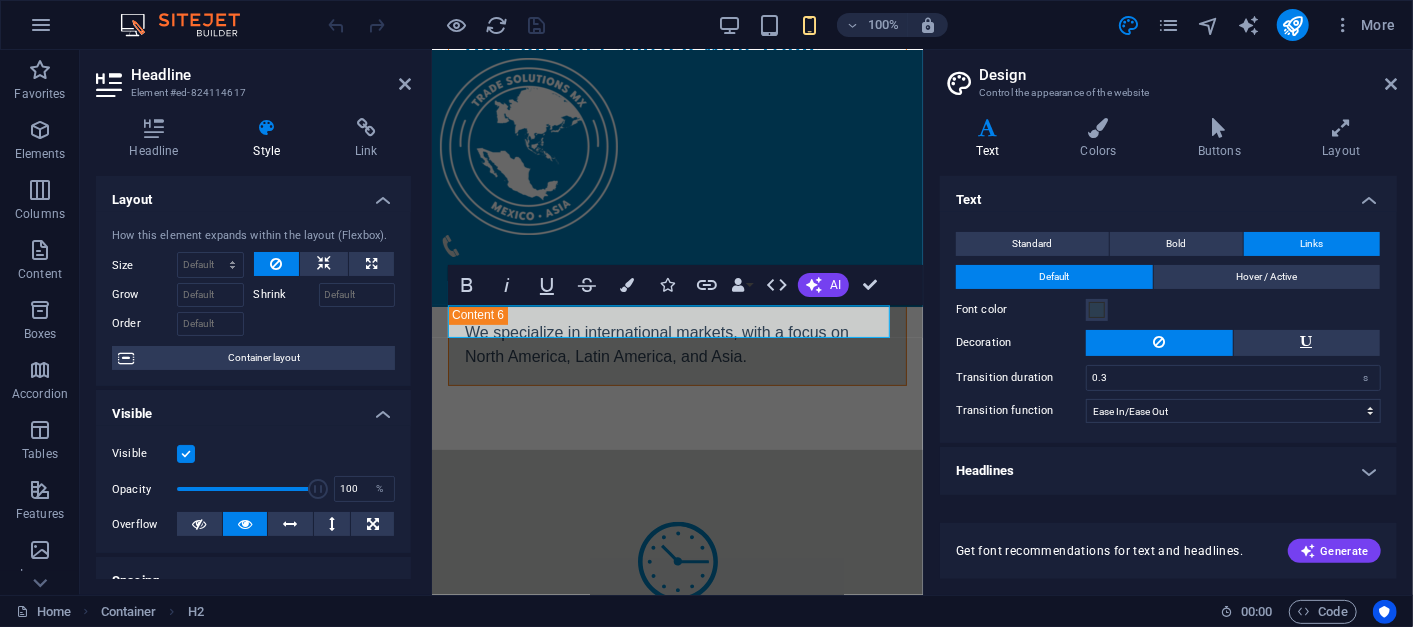 click on "Headline Style Link Settings Level H1 H2 H3 H4 H5 H6 Alignment Default colors and font sizes are defined in Design. Edit design Preset Element Layout How this element expands within the layout (Flexbox). Size Default auto px % 1/1 1/2 1/3 1/4 1/5 1/6 1/7 1/8 1/9 1/10 Grow Shrink Order Container layout Visible Visible Opacity 100 % Overflow Spacing Margin Default auto px % rem vw vh Custom Custom auto px % rem vw vh auto px % rem vw vh auto px % rem vw vh auto px % rem vw vh Padding Default px rem % vh vw Custom Custom px rem % vh vw px rem % vh vw px rem % vh vw px rem % vh vw Border Style              - Width 1 auto px rem % vh vw Custom Custom 1 auto px rem % vh vw 1 auto px rem % vh vw 1 auto px rem % vh vw 1 auto px rem % vh vw  - Color Round corners Default px rem % vh vw Custom Custom px rem % vh vw px rem % vh vw px rem % vh vw px rem % vh vw Shadow Default None Outside Inside Color X offset 0 px rem vh vw Y offset 0 px rem vh vw Blur 0 px rem % vh vw Spread 0 px rem vh vw Text Shadow Default" at bounding box center [253, 348] 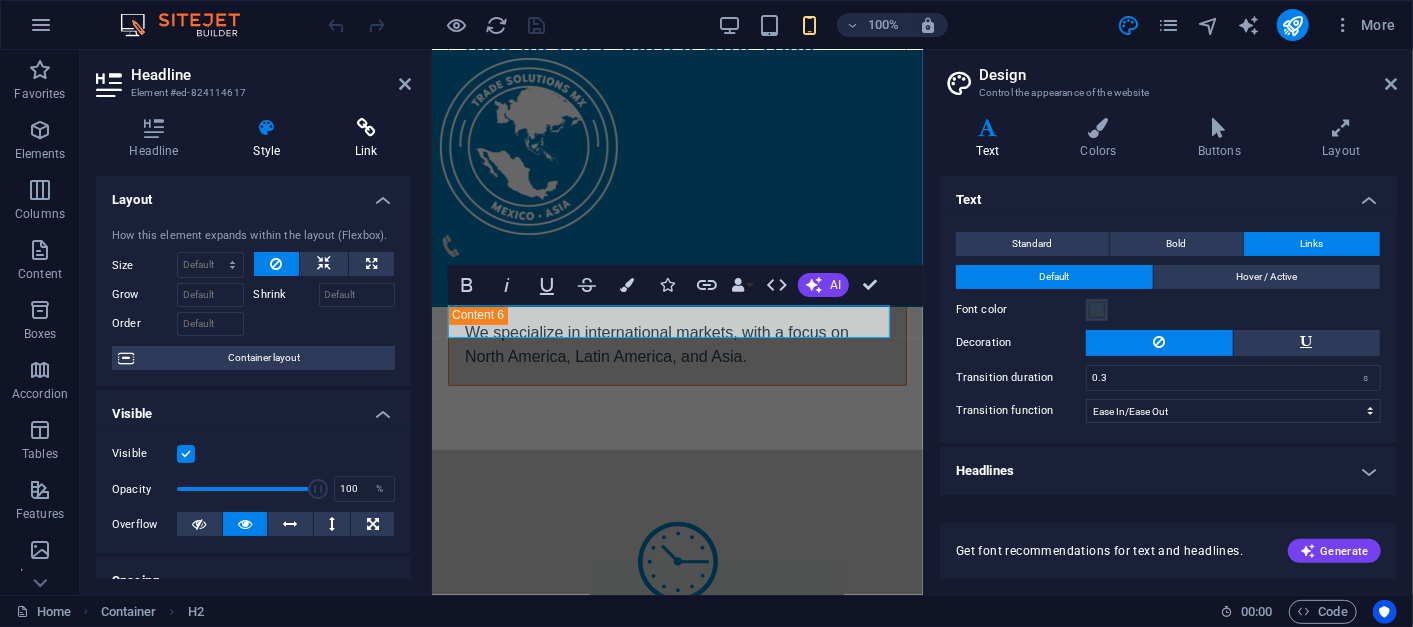 click on "Link" at bounding box center (366, 139) 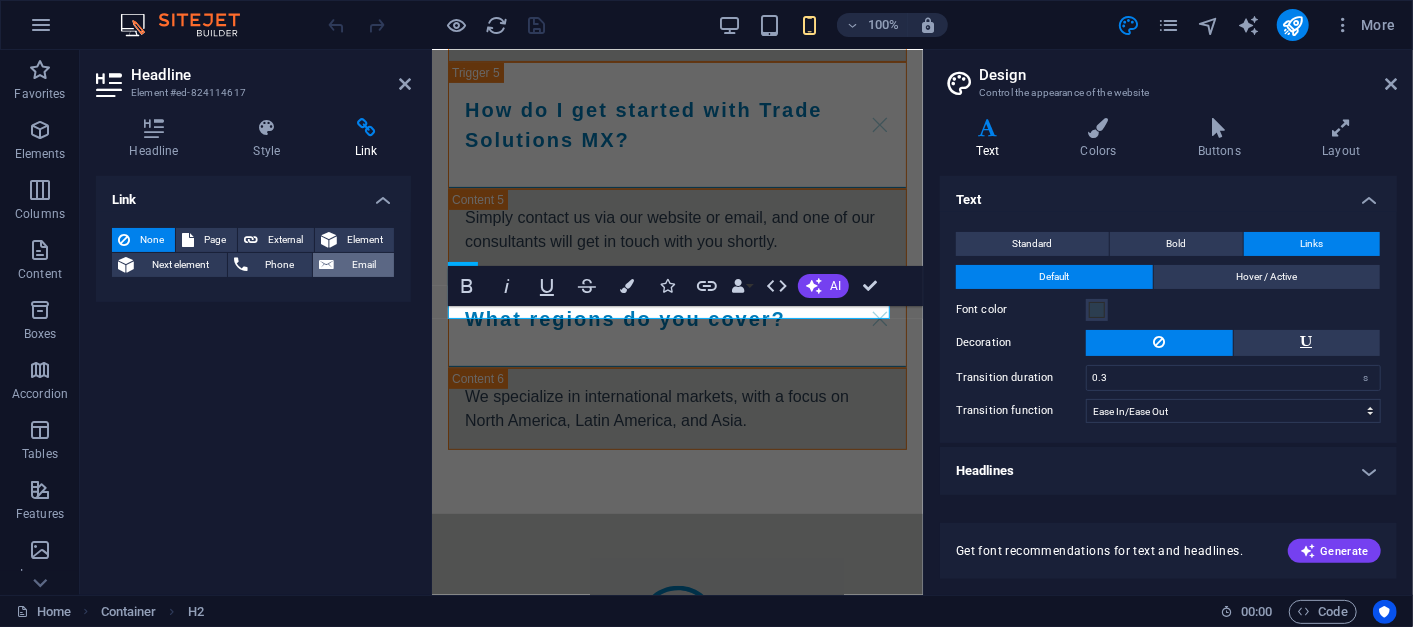 scroll, scrollTop: 13031, scrollLeft: 0, axis: vertical 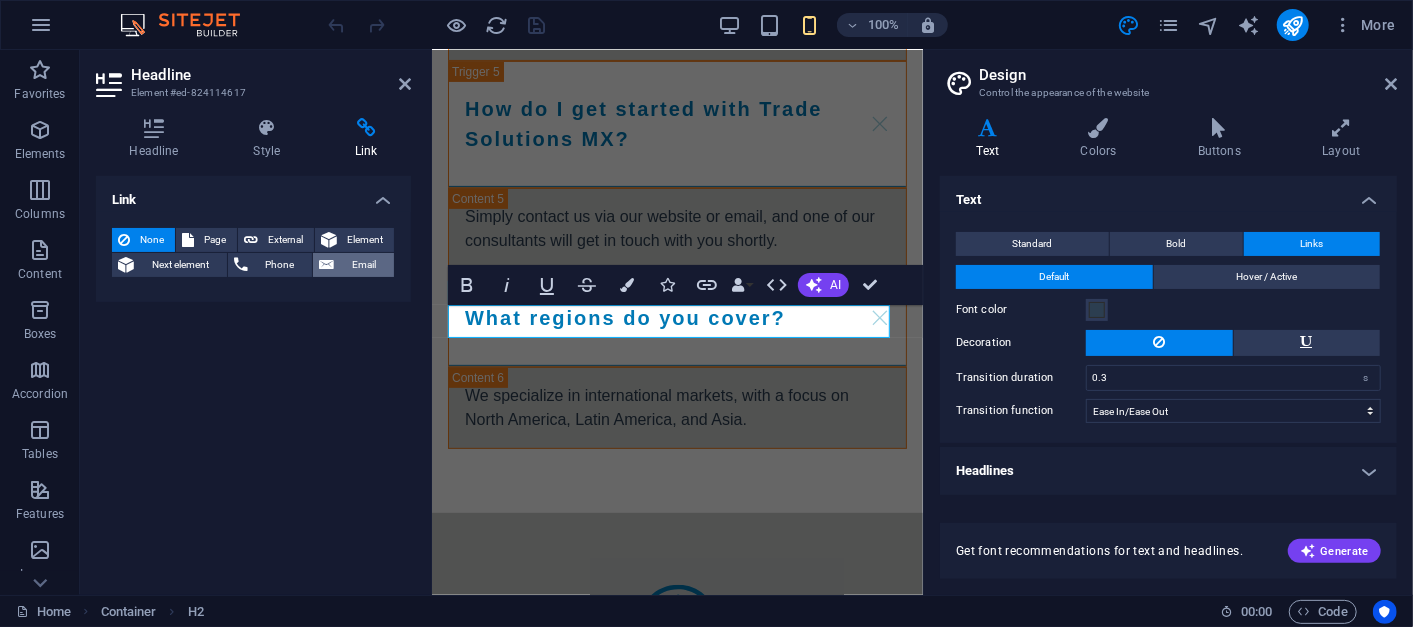 click on "Email" at bounding box center (353, 265) 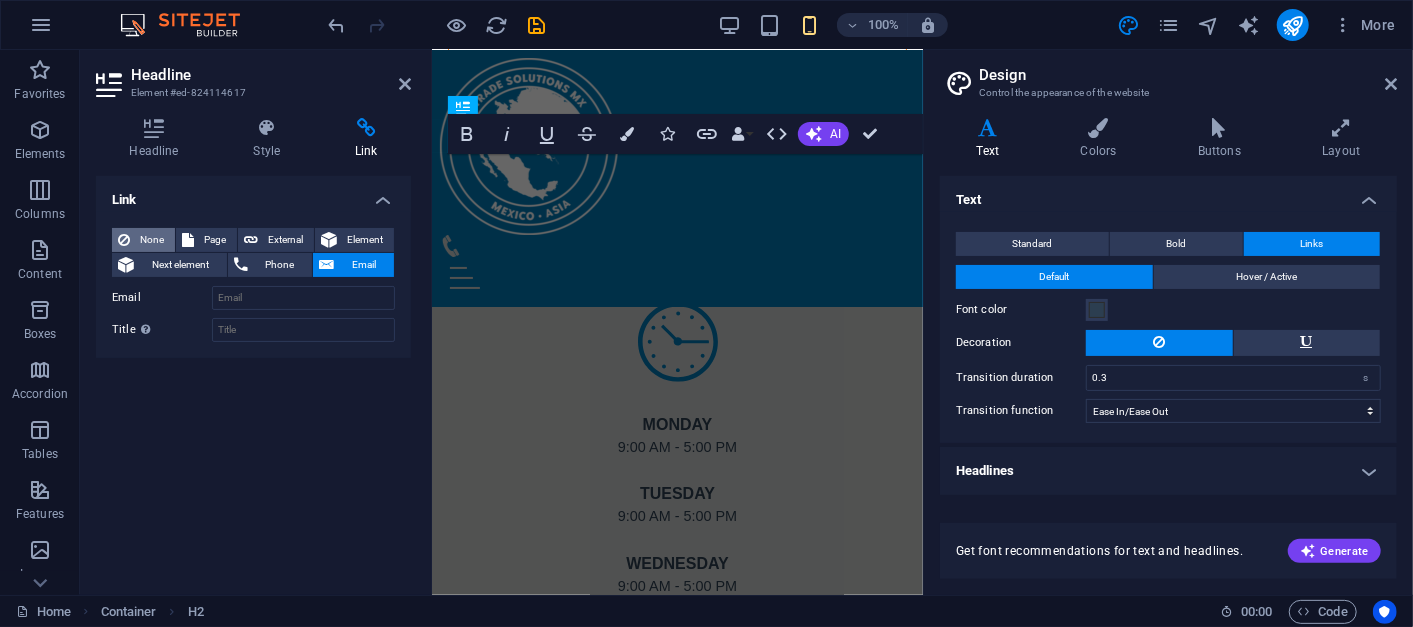 scroll, scrollTop: 13149, scrollLeft: 0, axis: vertical 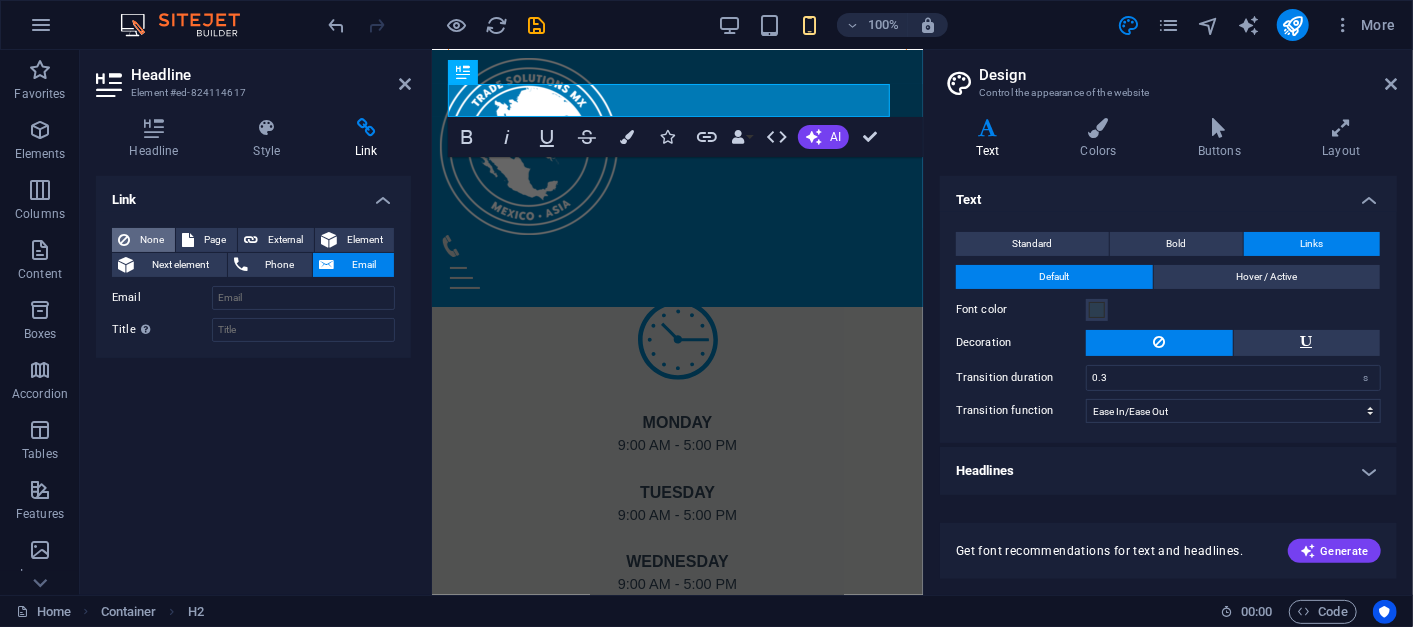 click on "None" at bounding box center (143, 240) 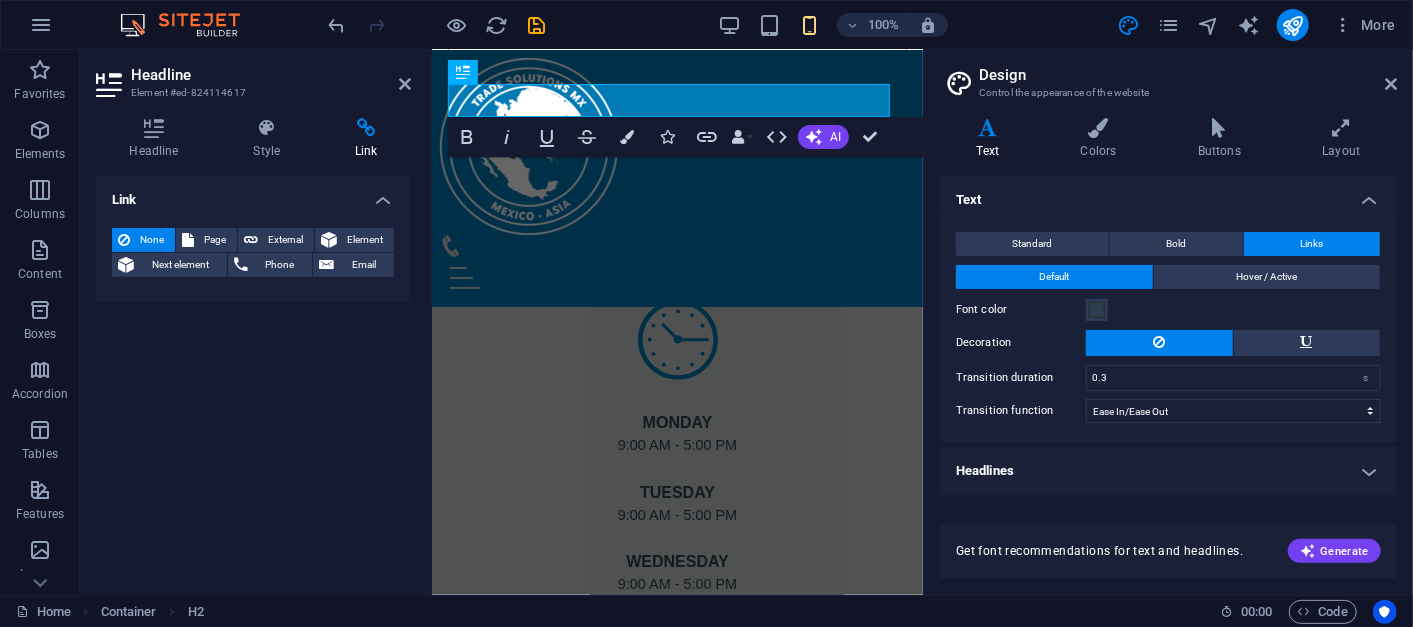 drag, startPoint x: 248, startPoint y: 381, endPoint x: 1, endPoint y: 236, distance: 286.41577 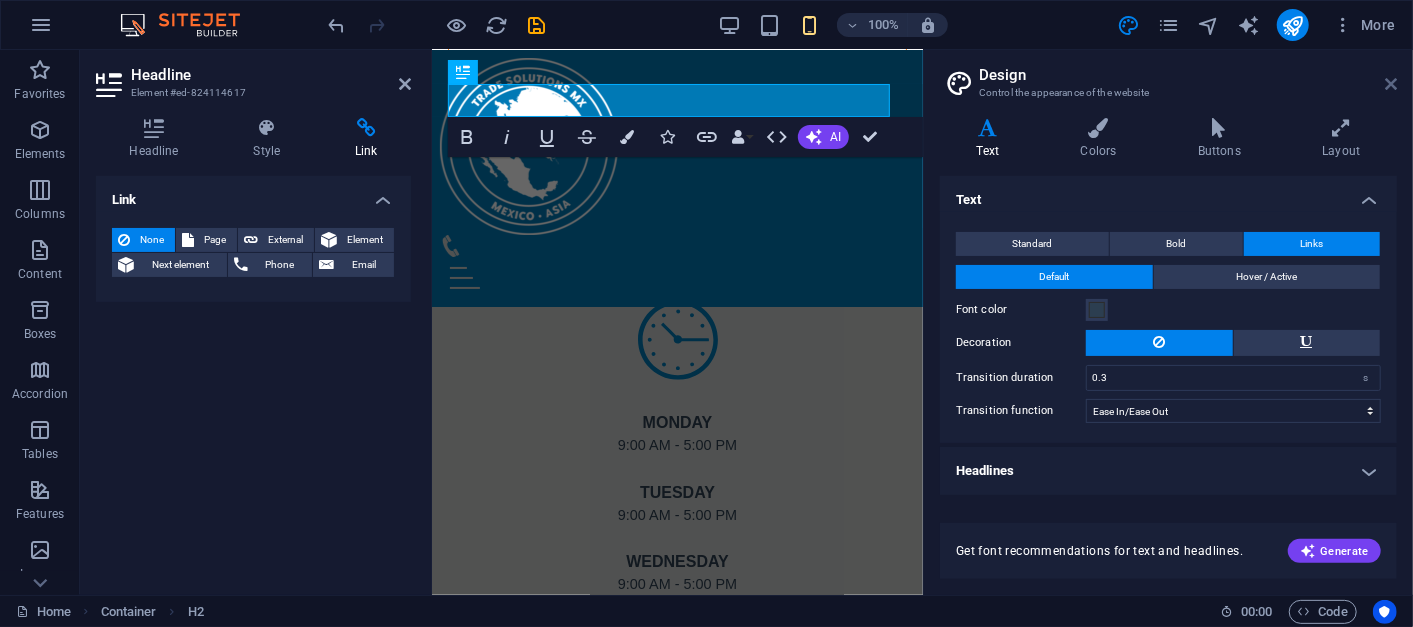 click at bounding box center [1391, 84] 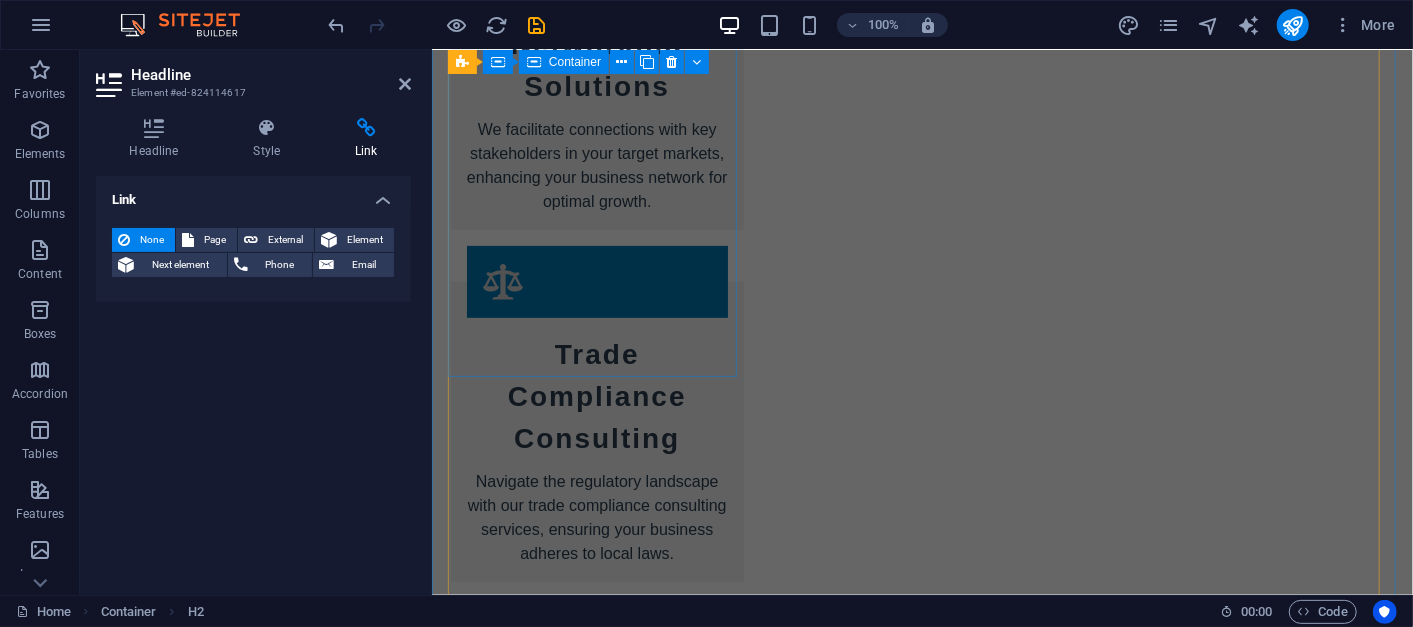 scroll, scrollTop: 5444, scrollLeft: 0, axis: vertical 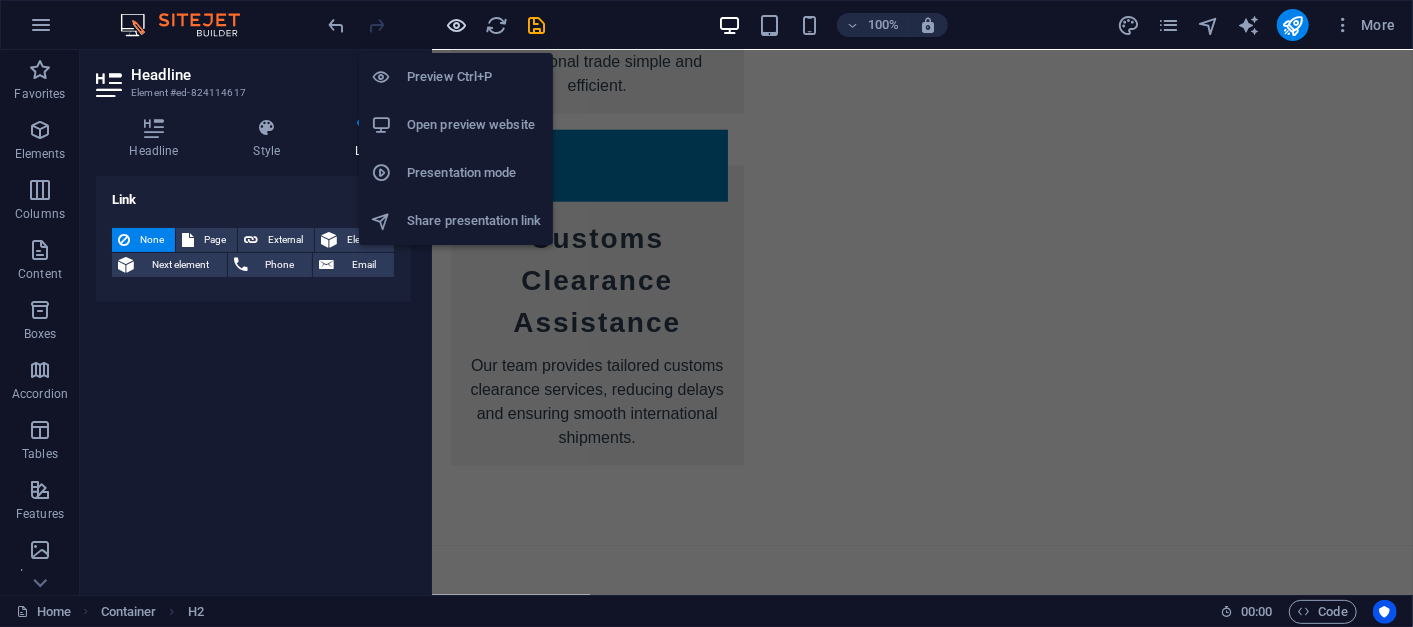 click at bounding box center [457, 25] 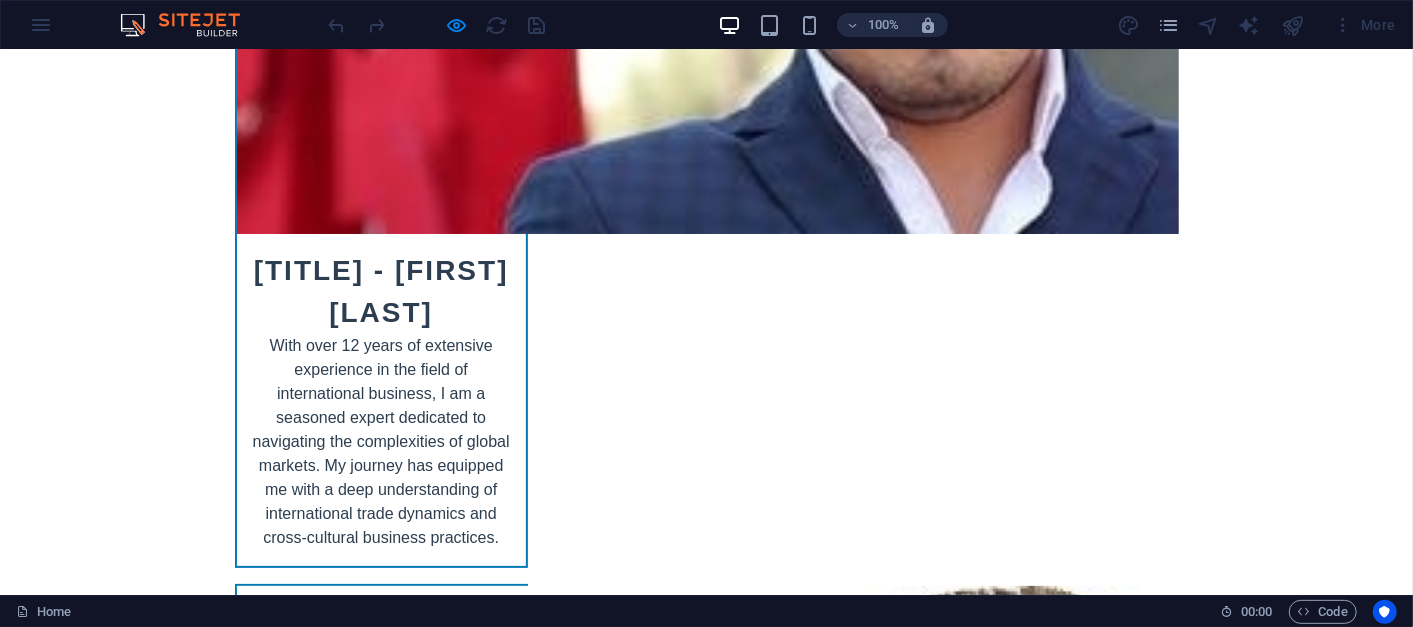 scroll, scrollTop: 8985, scrollLeft: 0, axis: vertical 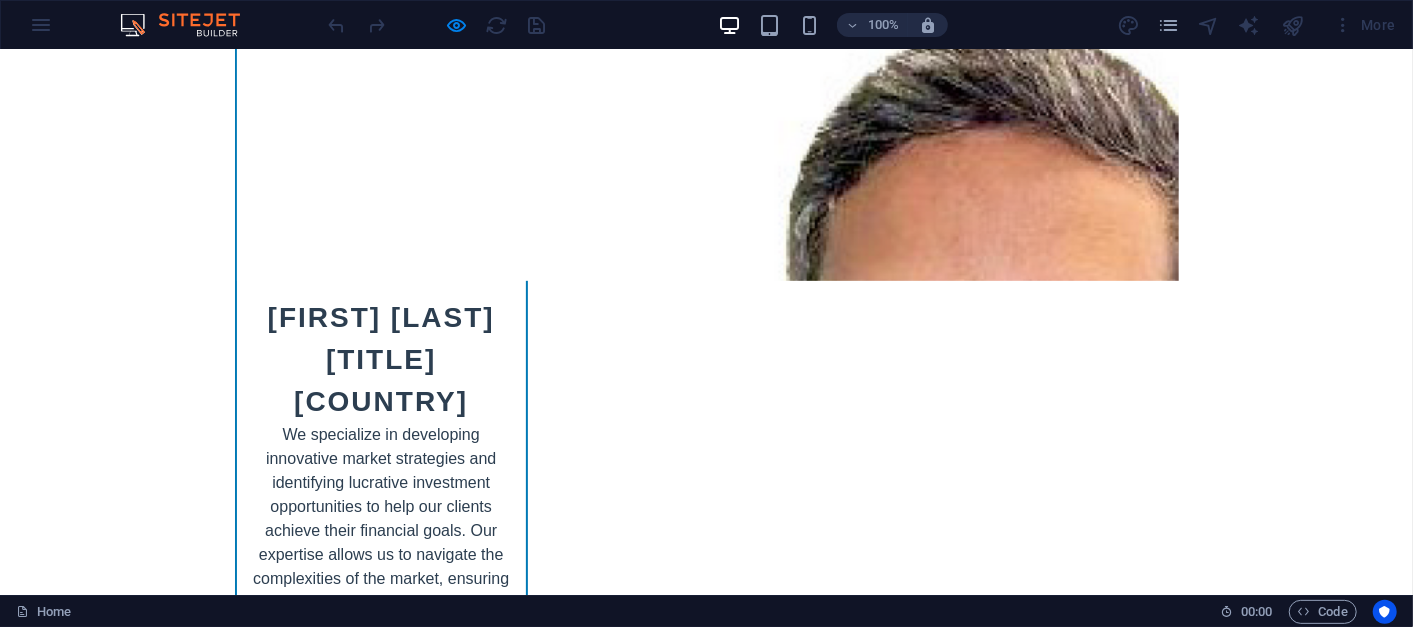 click at bounding box center (352, 6562) 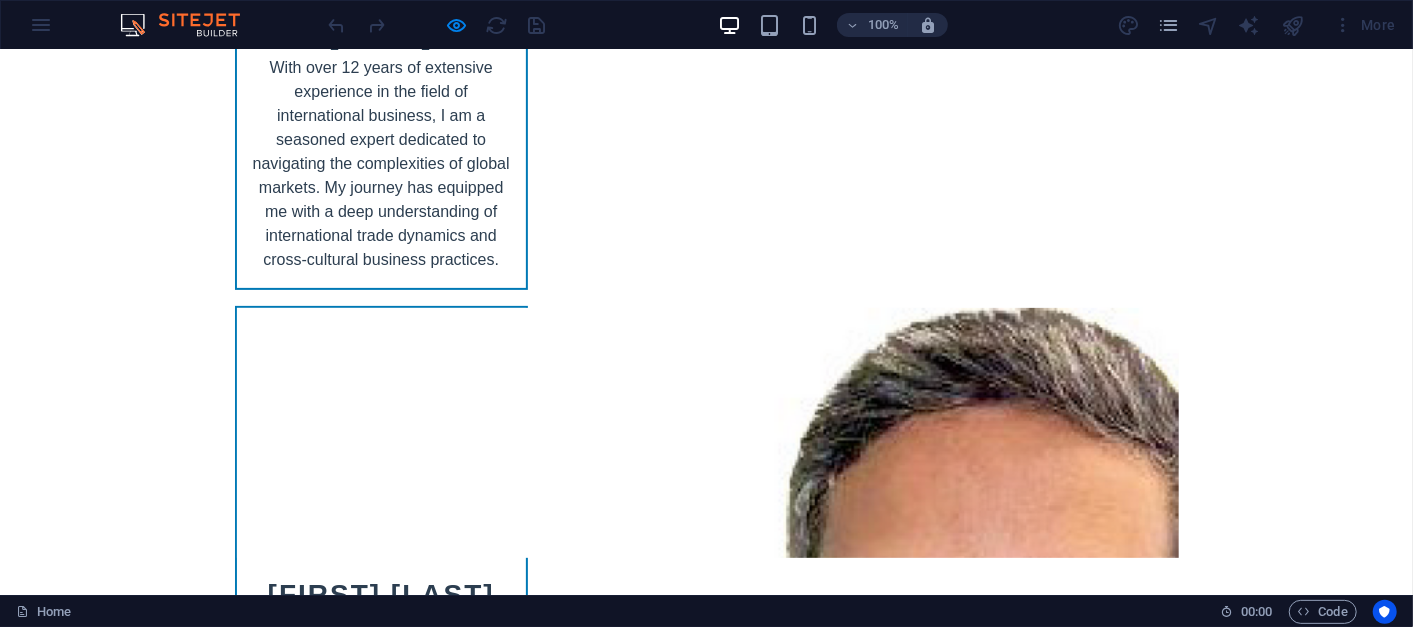 scroll, scrollTop: 8851, scrollLeft: 0, axis: vertical 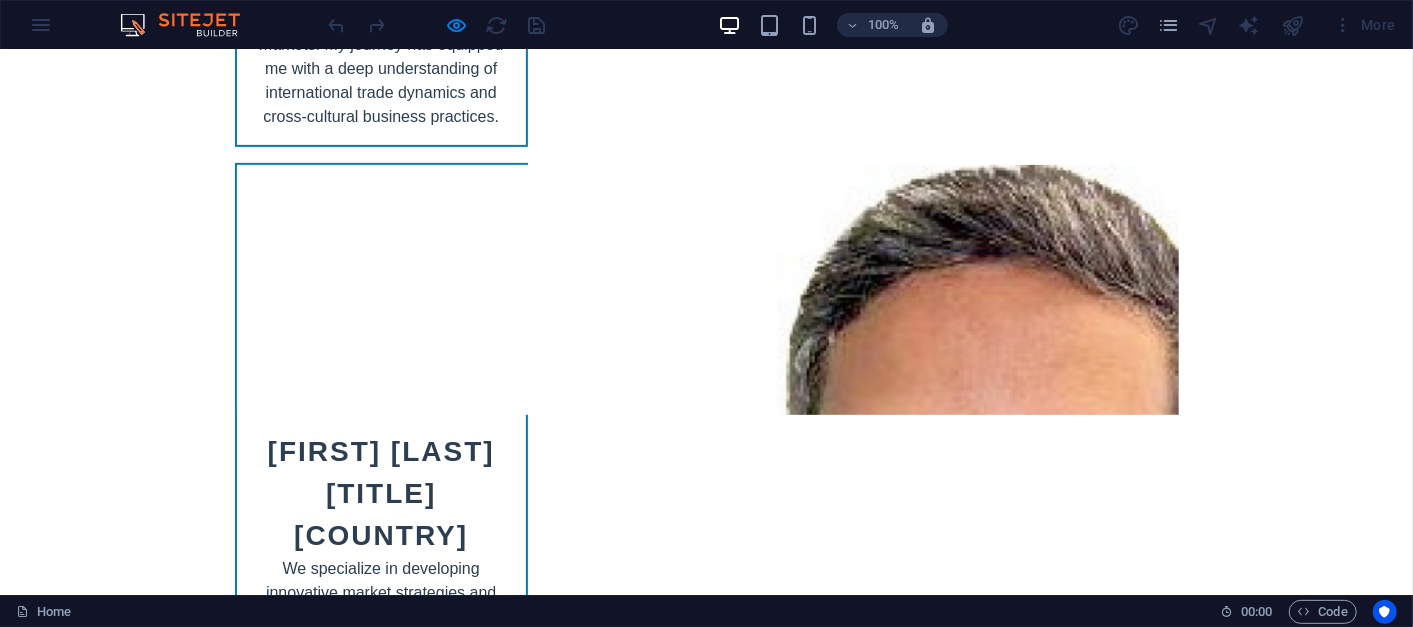 click at bounding box center [352, 6672] 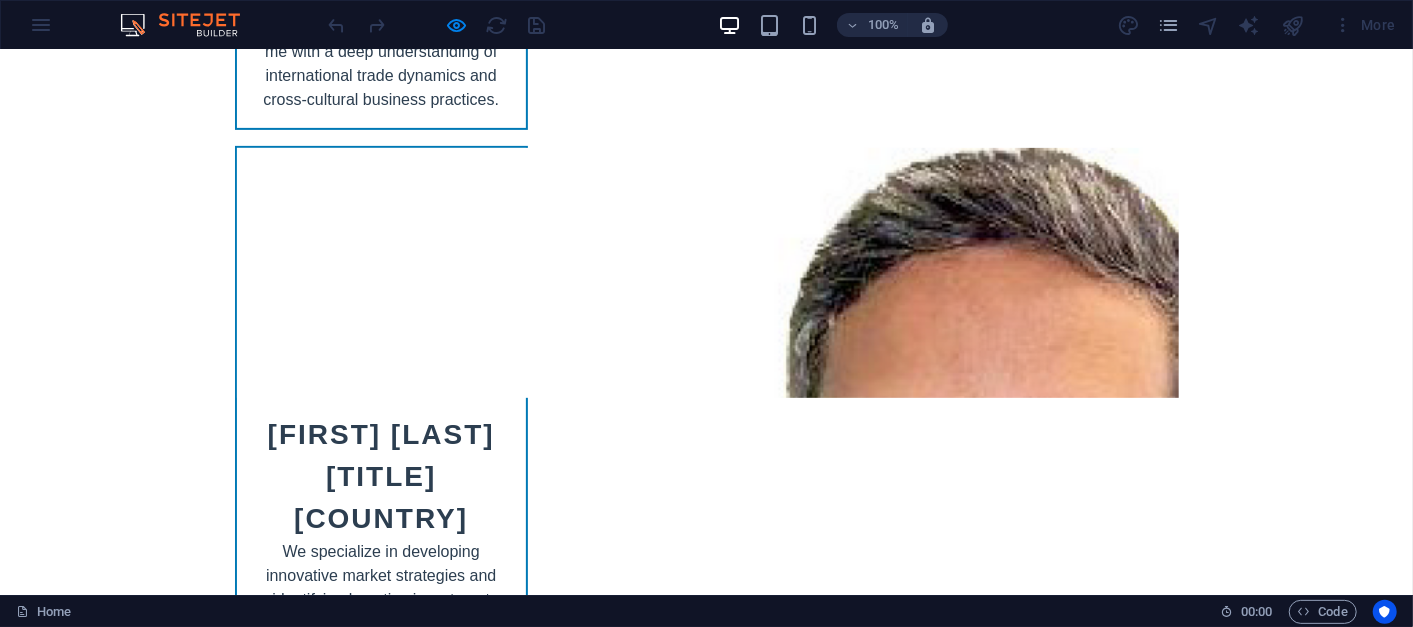 scroll, scrollTop: 8874, scrollLeft: 0, axis: vertical 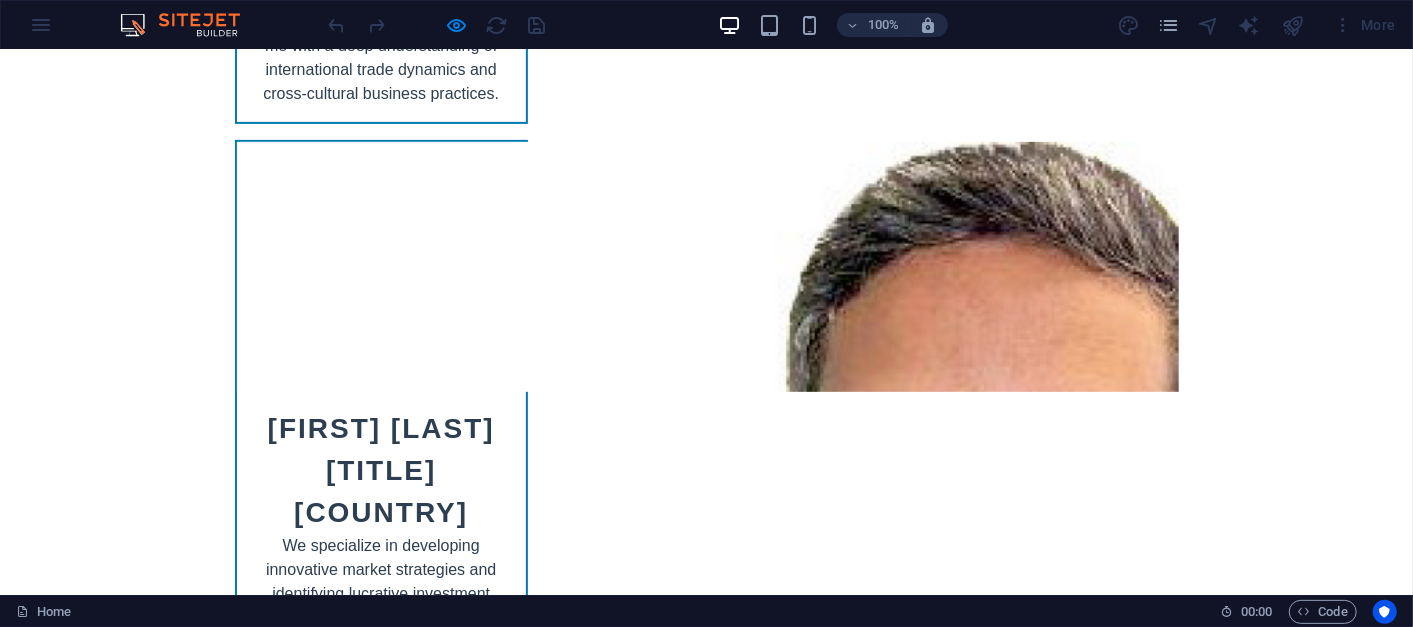 type on "[PHONE]" 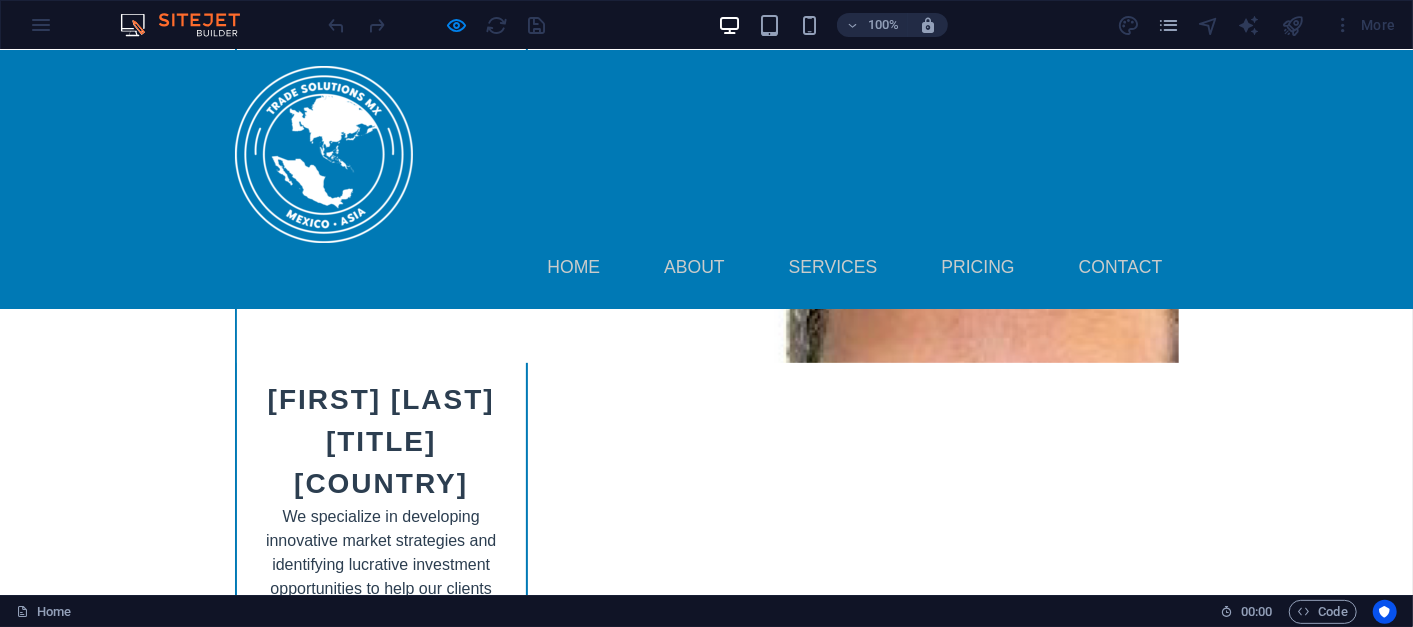 scroll, scrollTop: 8851, scrollLeft: 0, axis: vertical 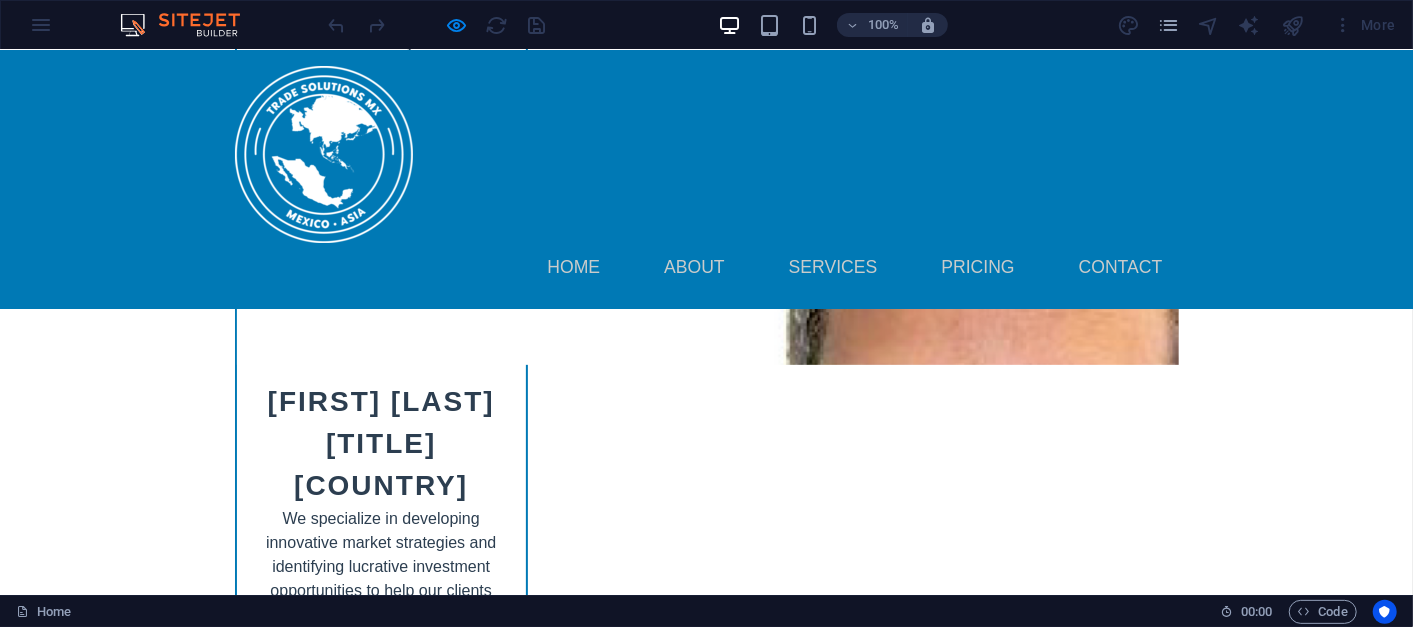type on "[USERNAME]@[DOMAIN]" 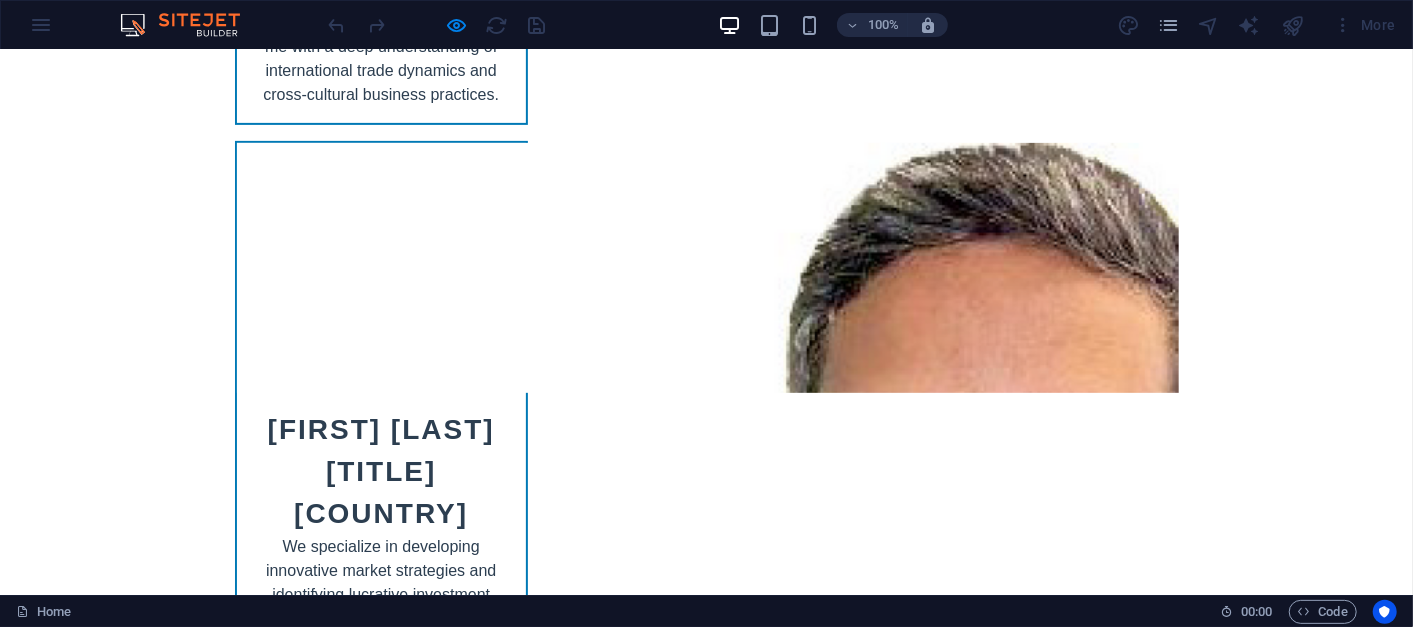 scroll, scrollTop: 8874, scrollLeft: 0, axis: vertical 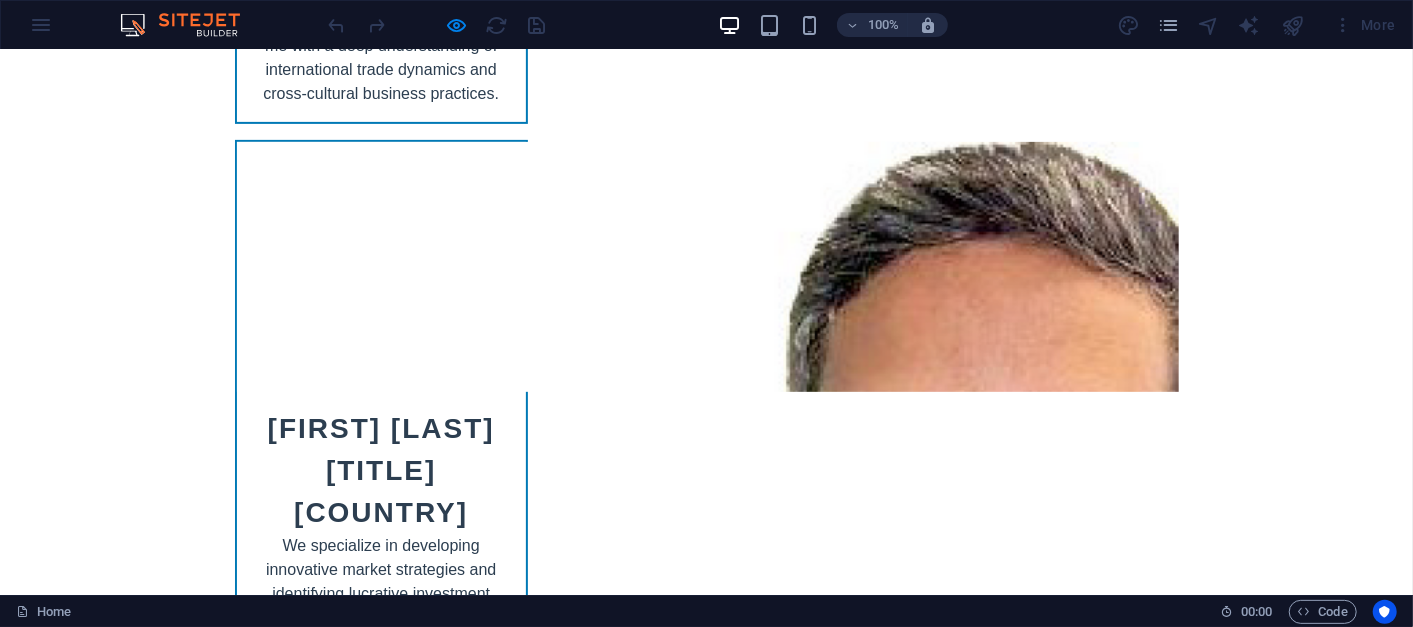 type on "dfdfsdf" 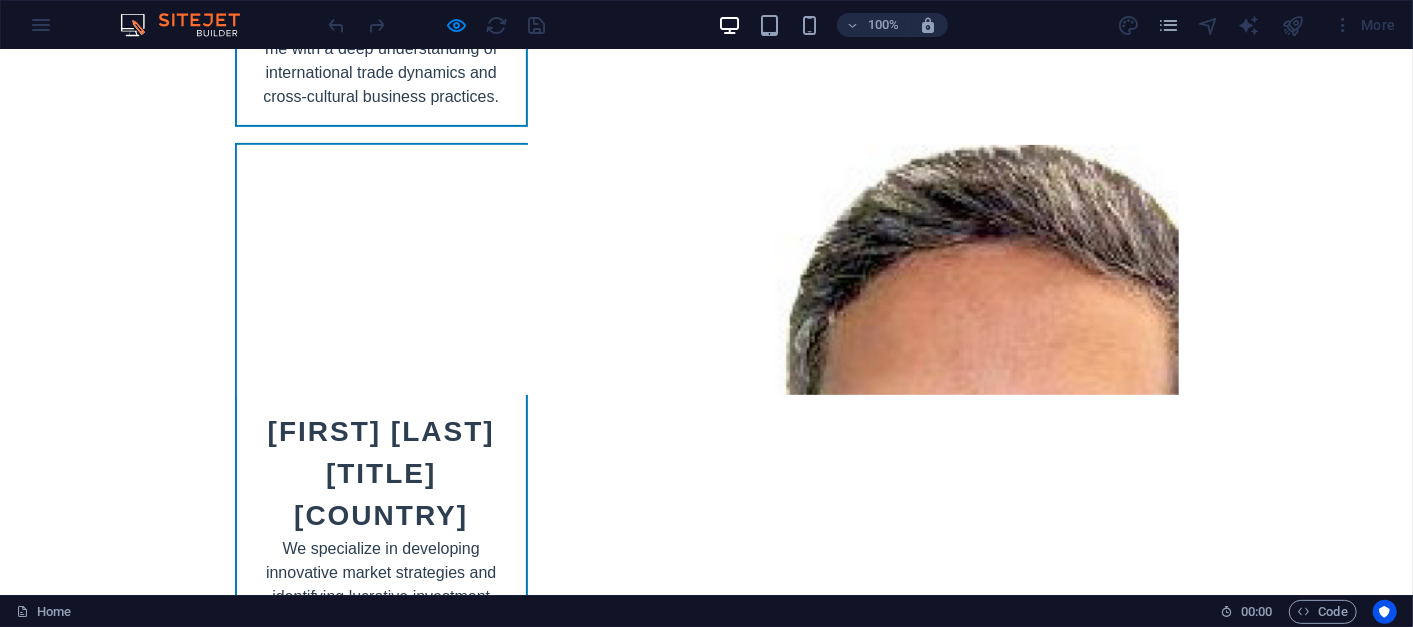 type on "[POSTAL_CODE]" 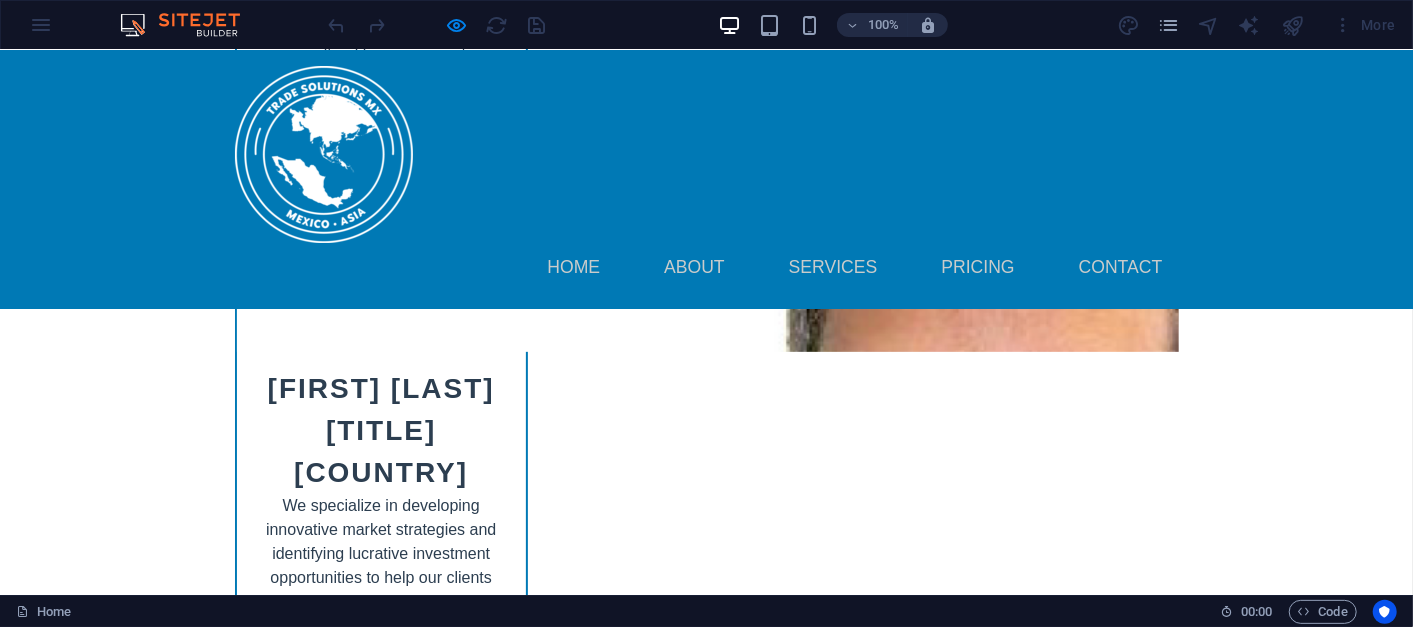 click on "Submit Your Inquiry" at bounding box center [947, 6918] 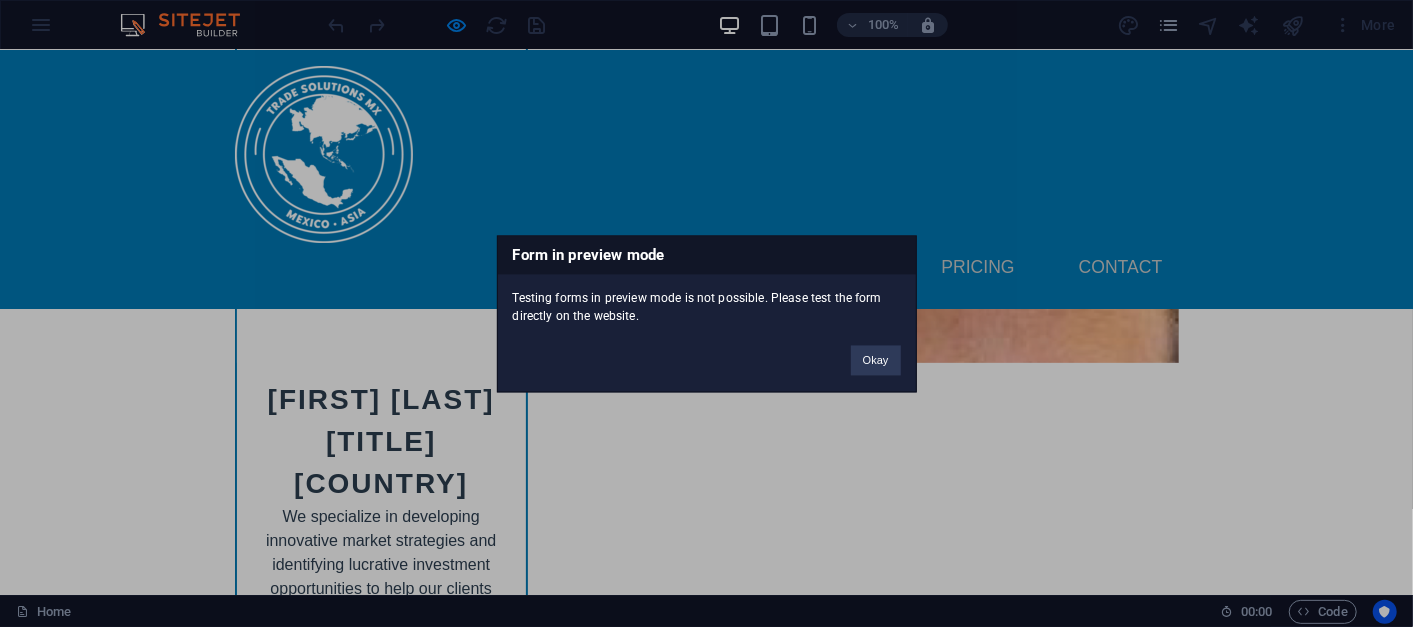scroll, scrollTop: 8851, scrollLeft: 0, axis: vertical 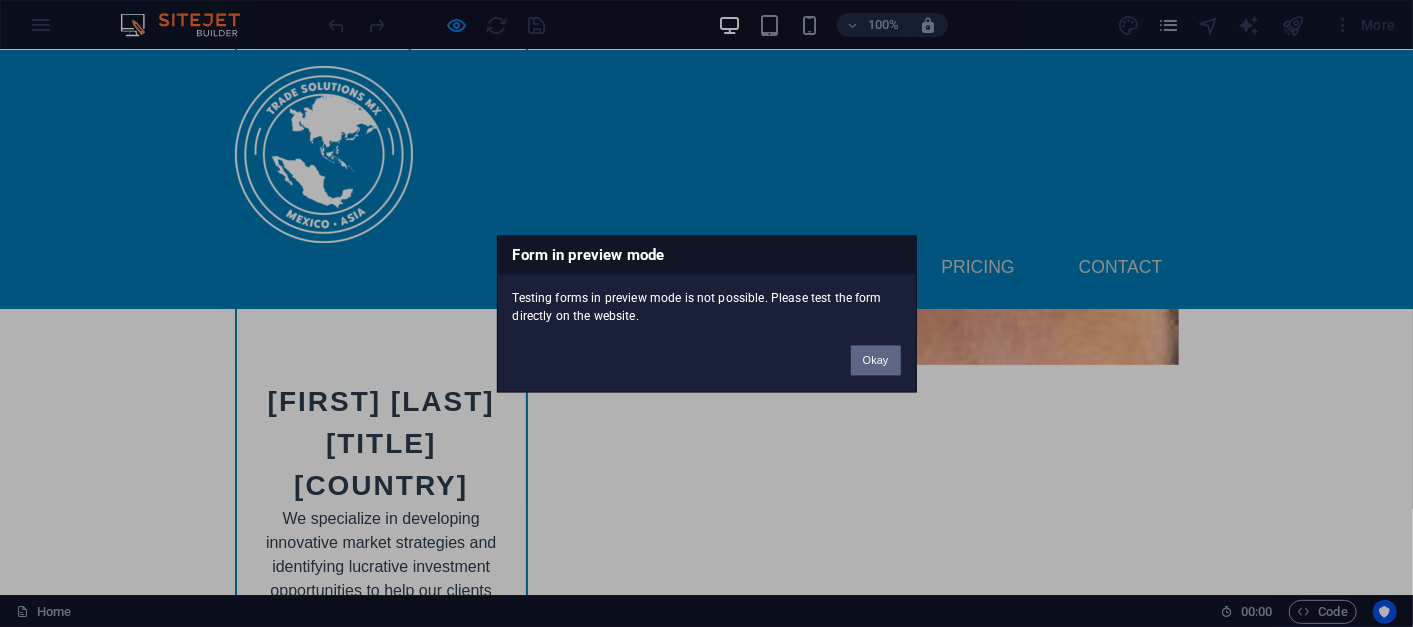click on "Okay" at bounding box center (876, 360) 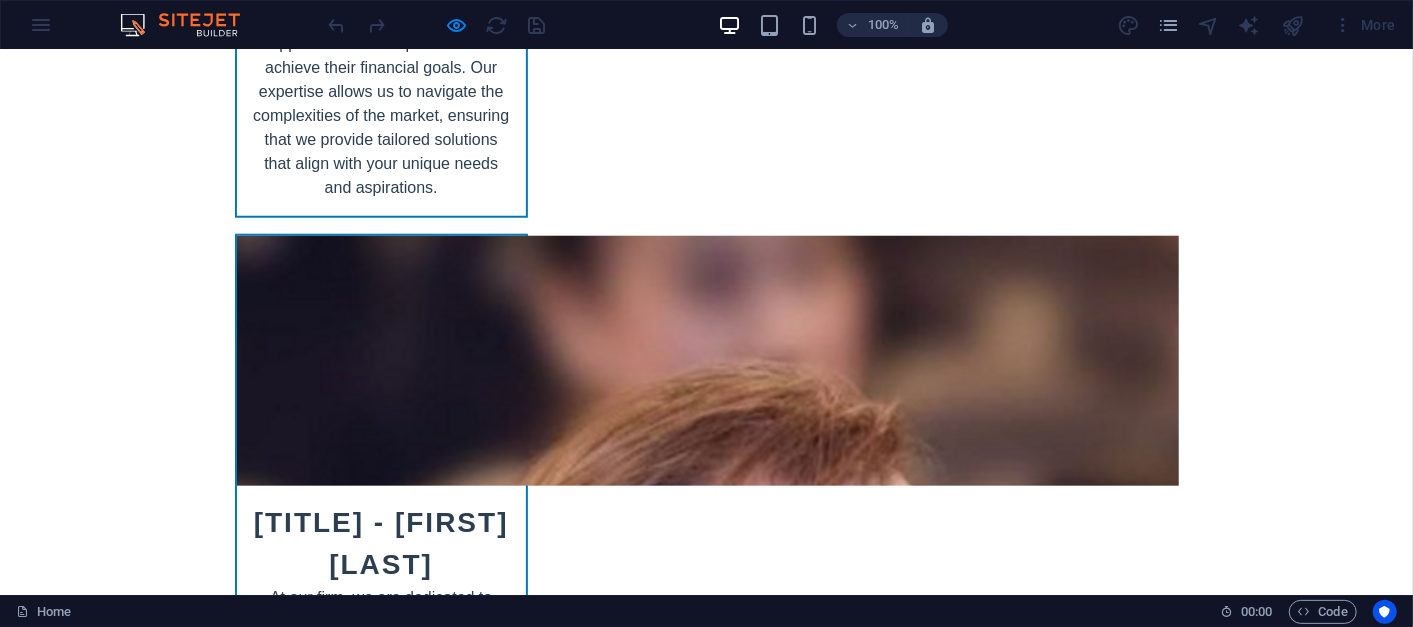 scroll, scrollTop: 9548, scrollLeft: 0, axis: vertical 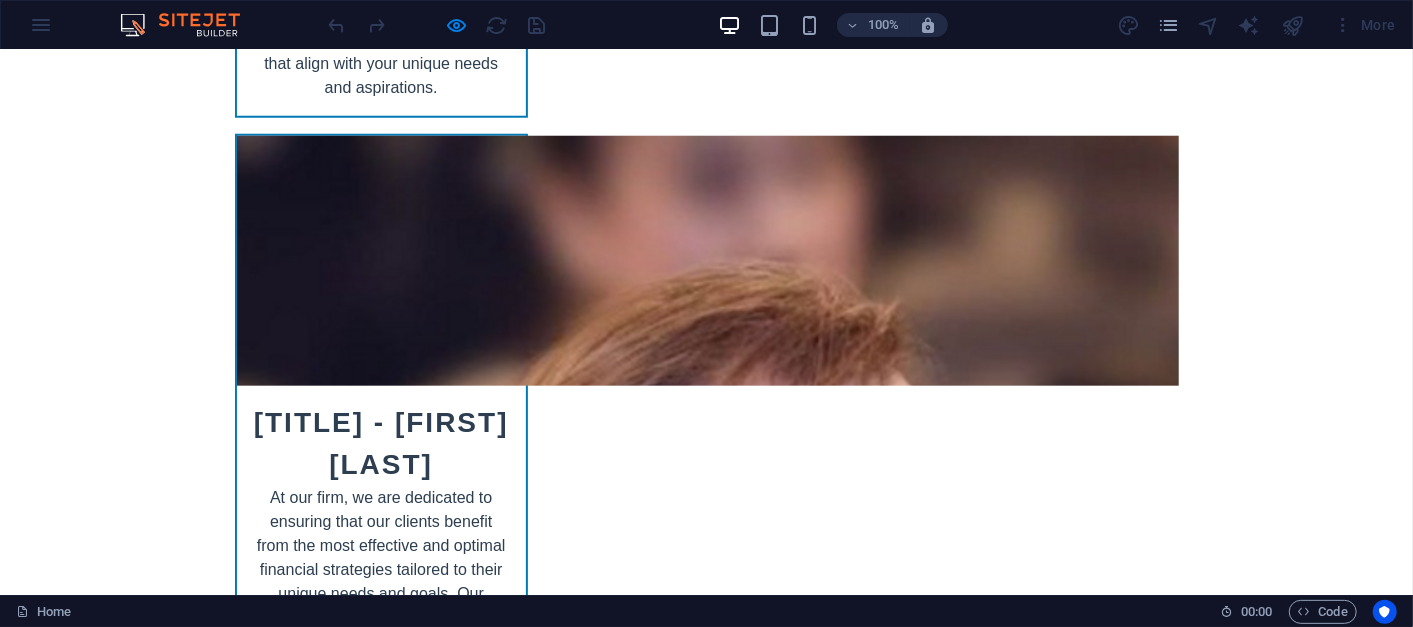 click at bounding box center [401, 6816] 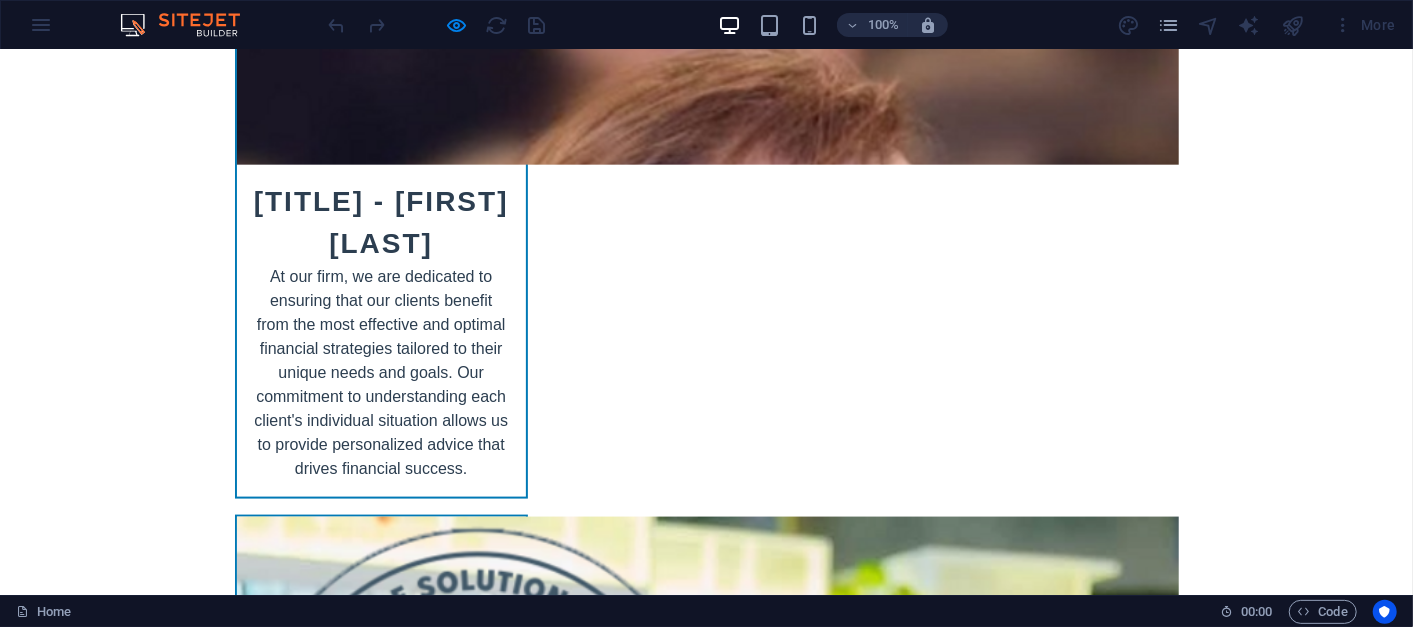 scroll, scrollTop: 9770, scrollLeft: 0, axis: vertical 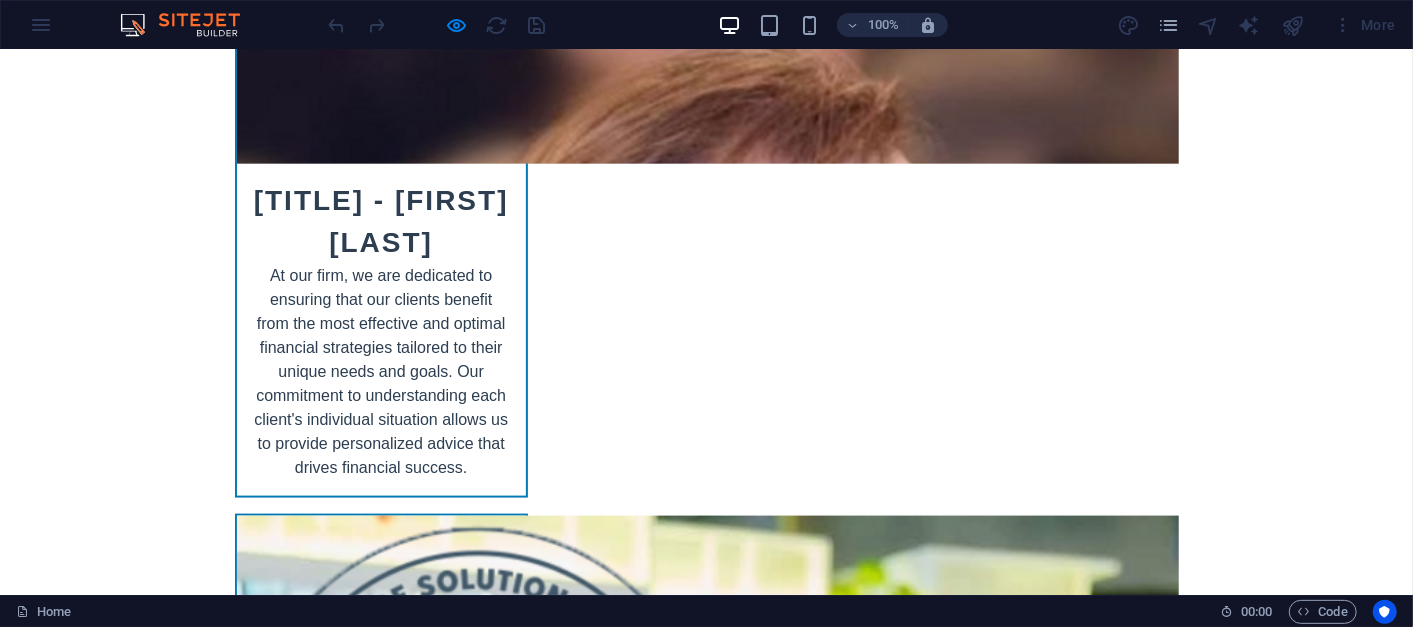 type on "dsd" 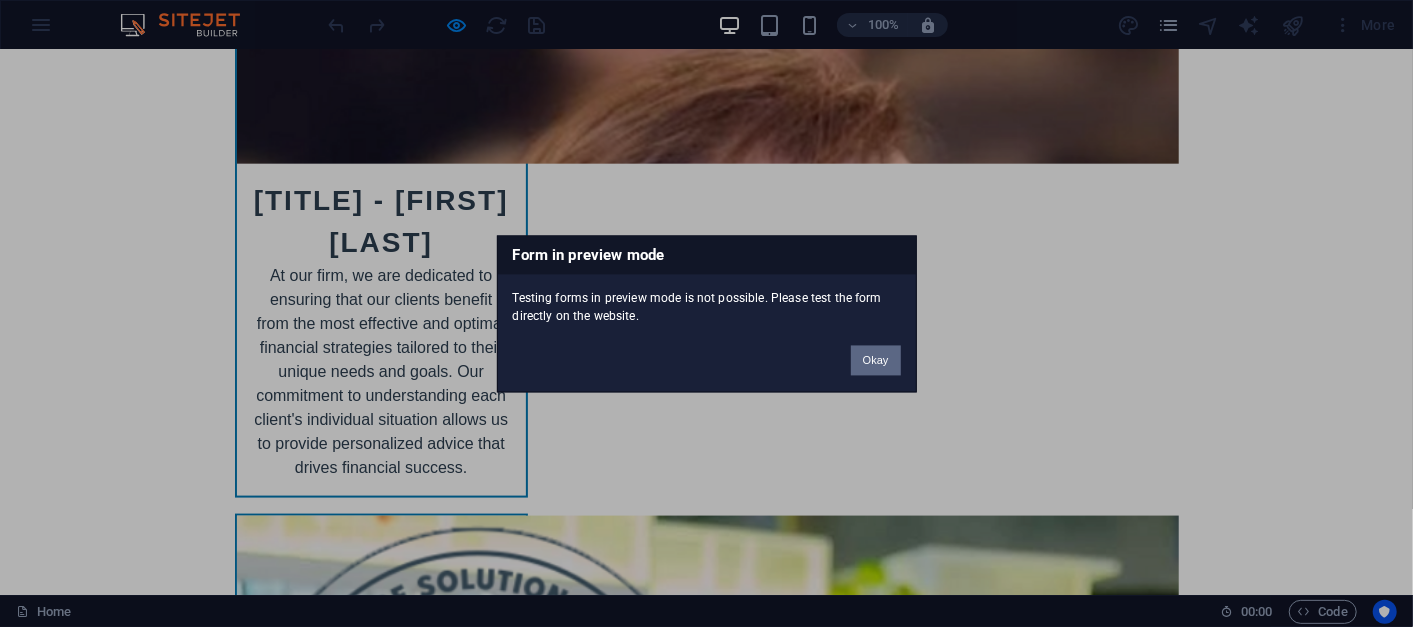 click on "Okay" at bounding box center [876, 360] 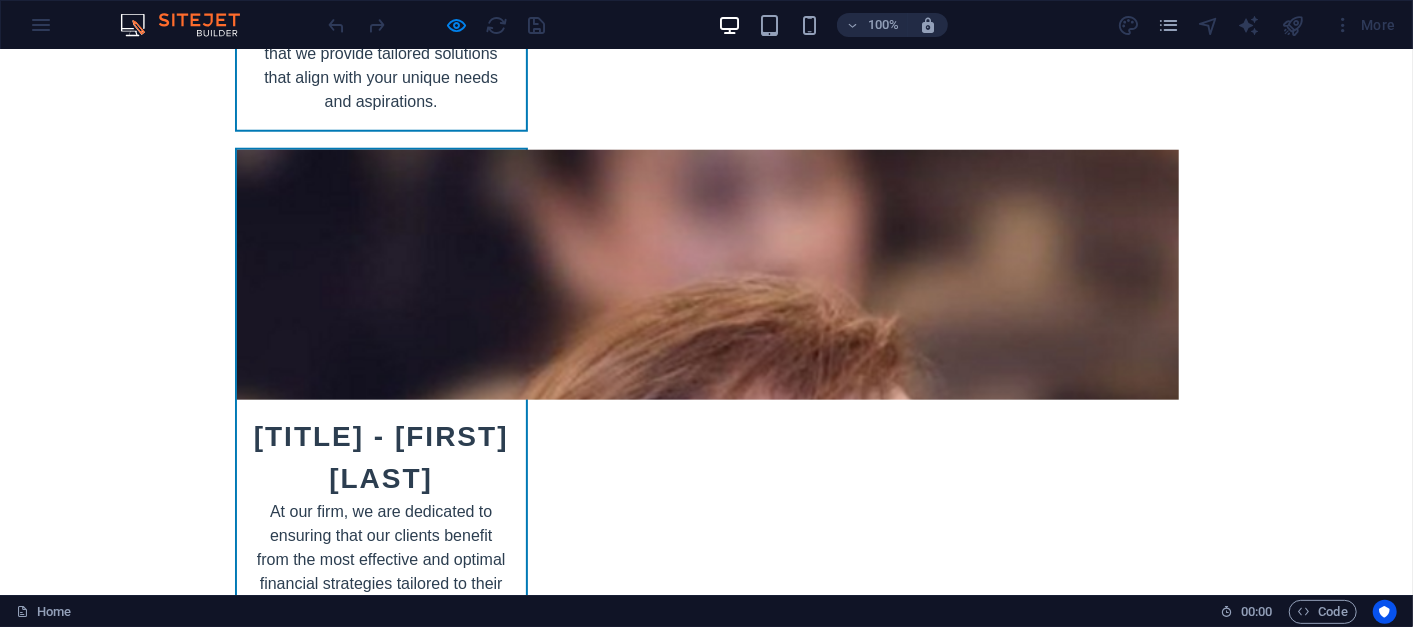 scroll, scrollTop: 10028, scrollLeft: 0, axis: vertical 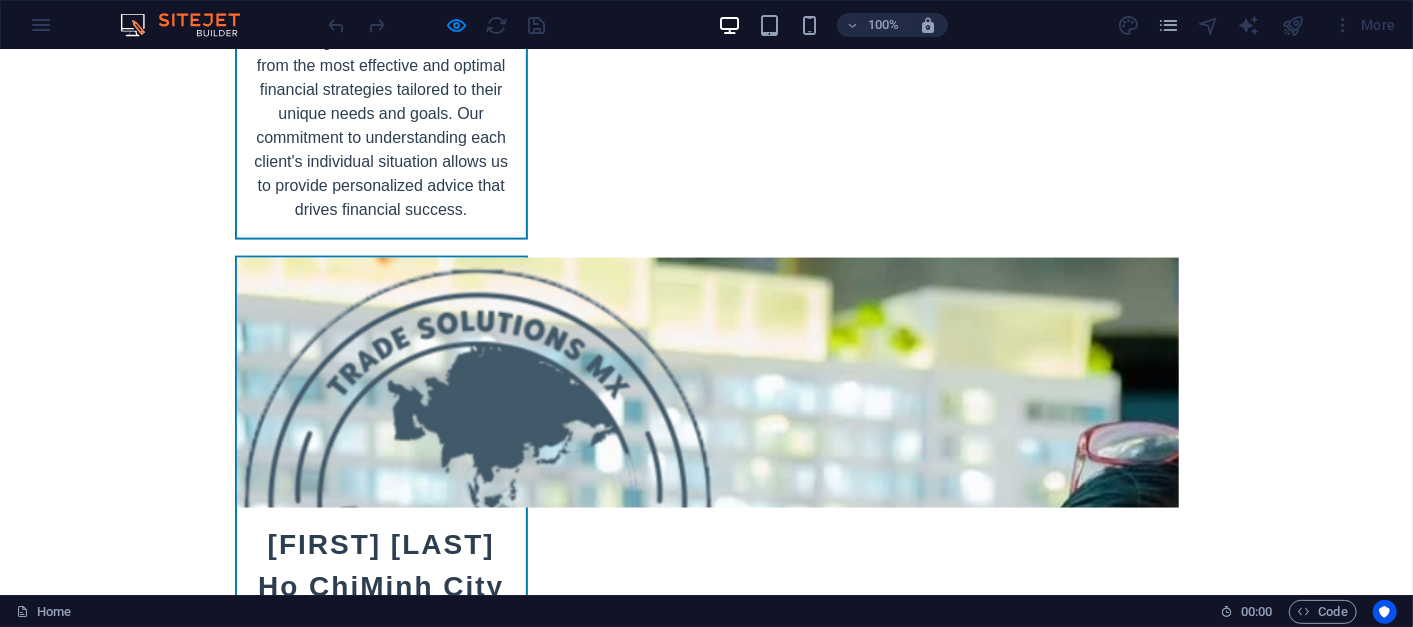 click at bounding box center (128, 6748) 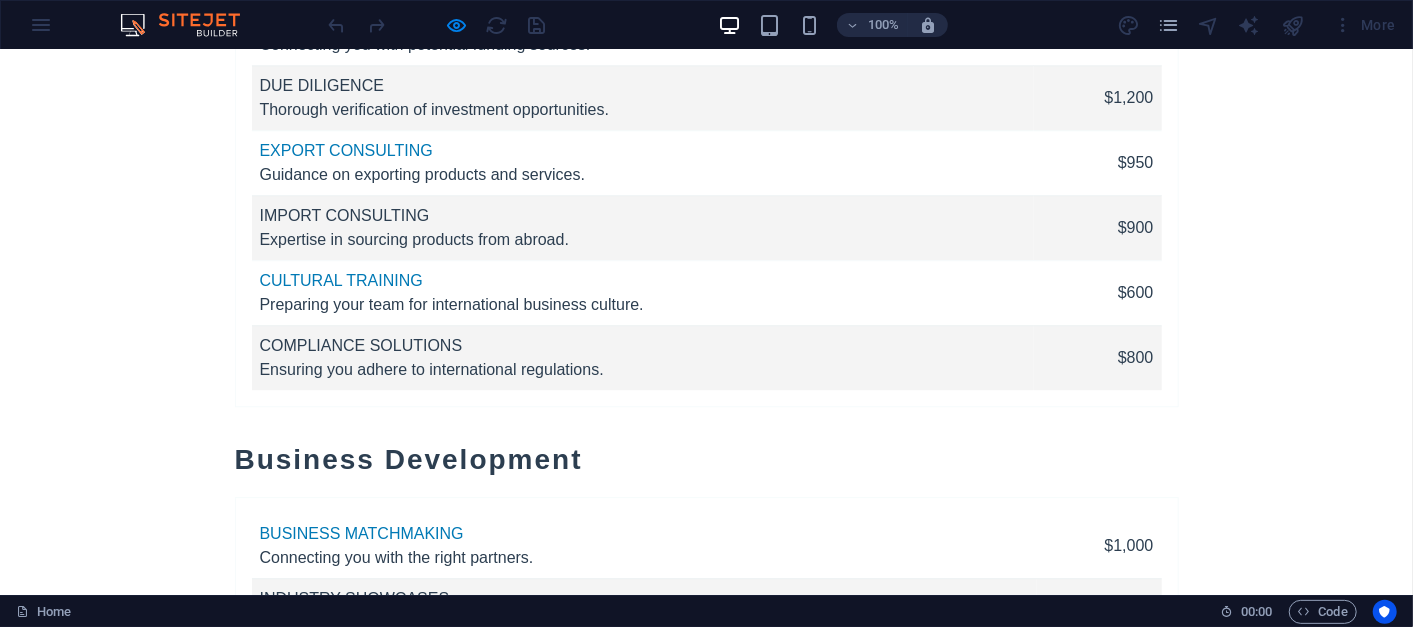 scroll, scrollTop: 7256, scrollLeft: 0, axis: vertical 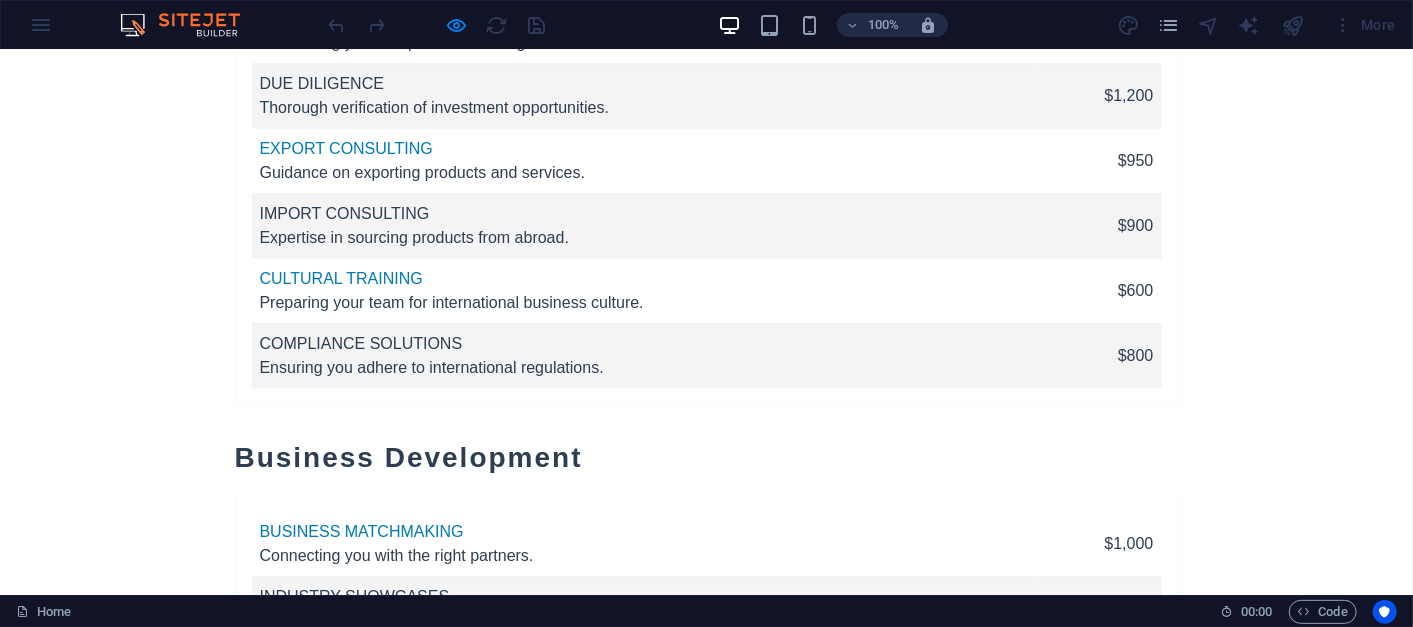 click at bounding box center (437, 25) 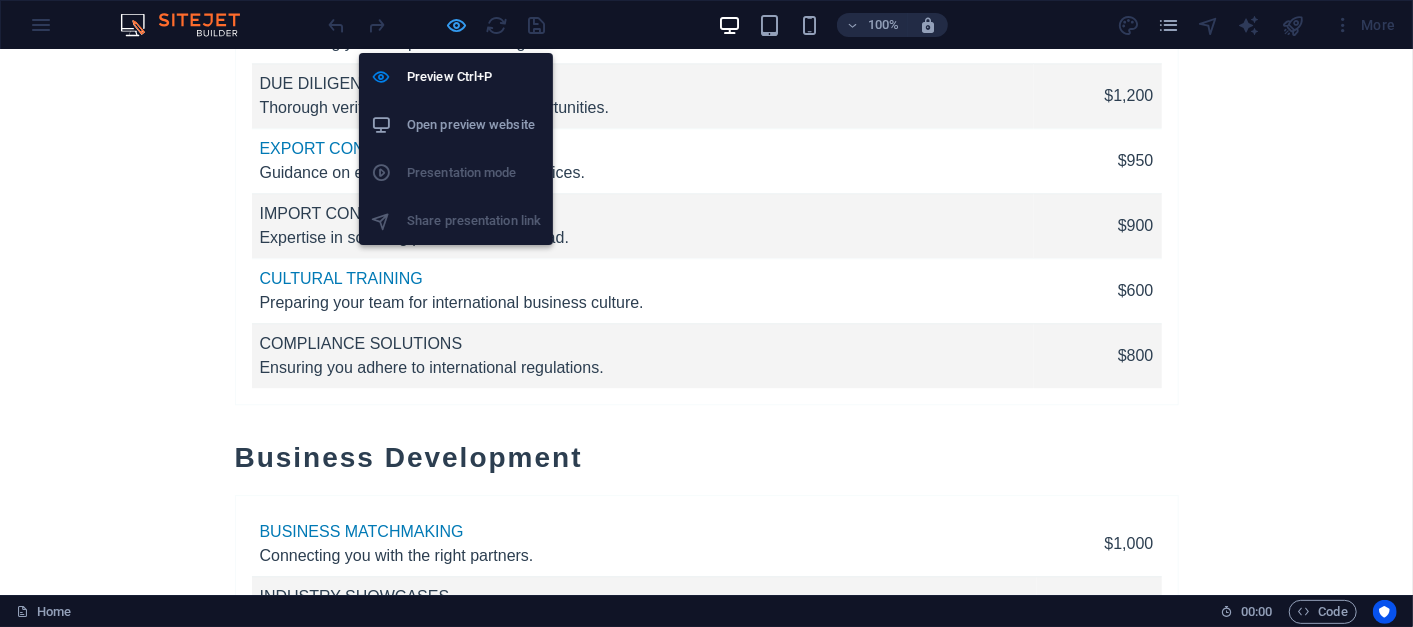 click at bounding box center (457, 25) 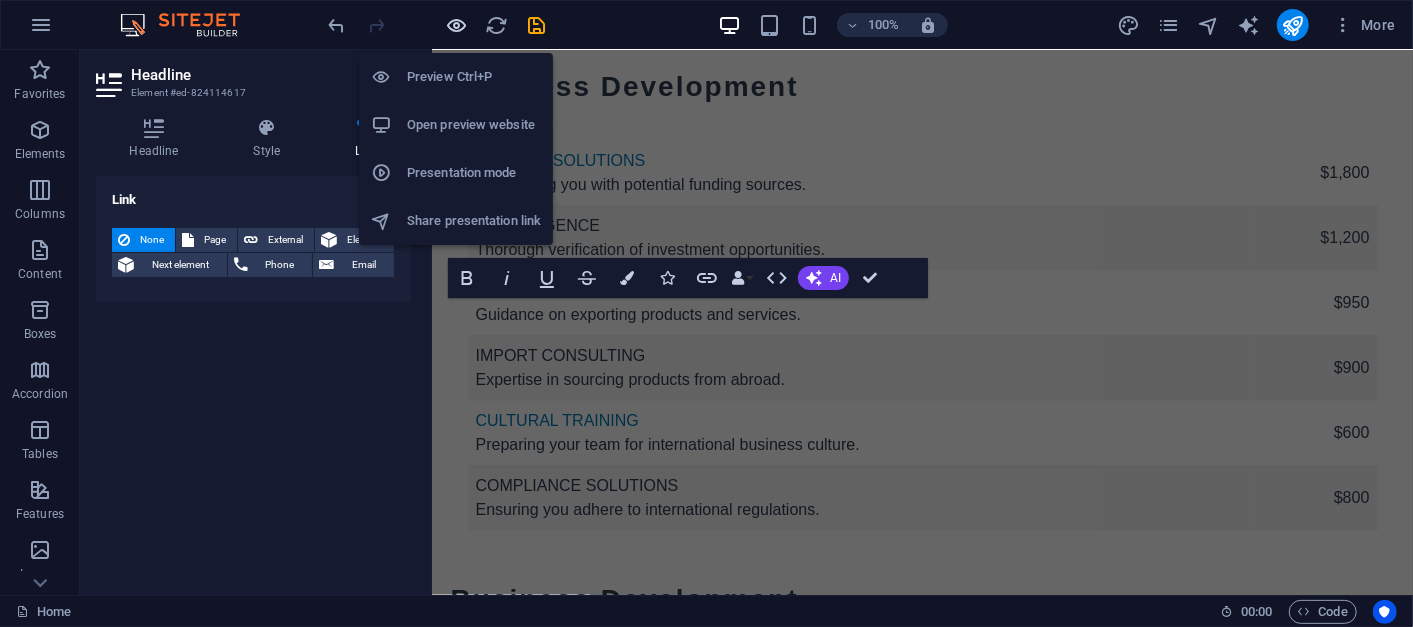 scroll, scrollTop: 9496, scrollLeft: 0, axis: vertical 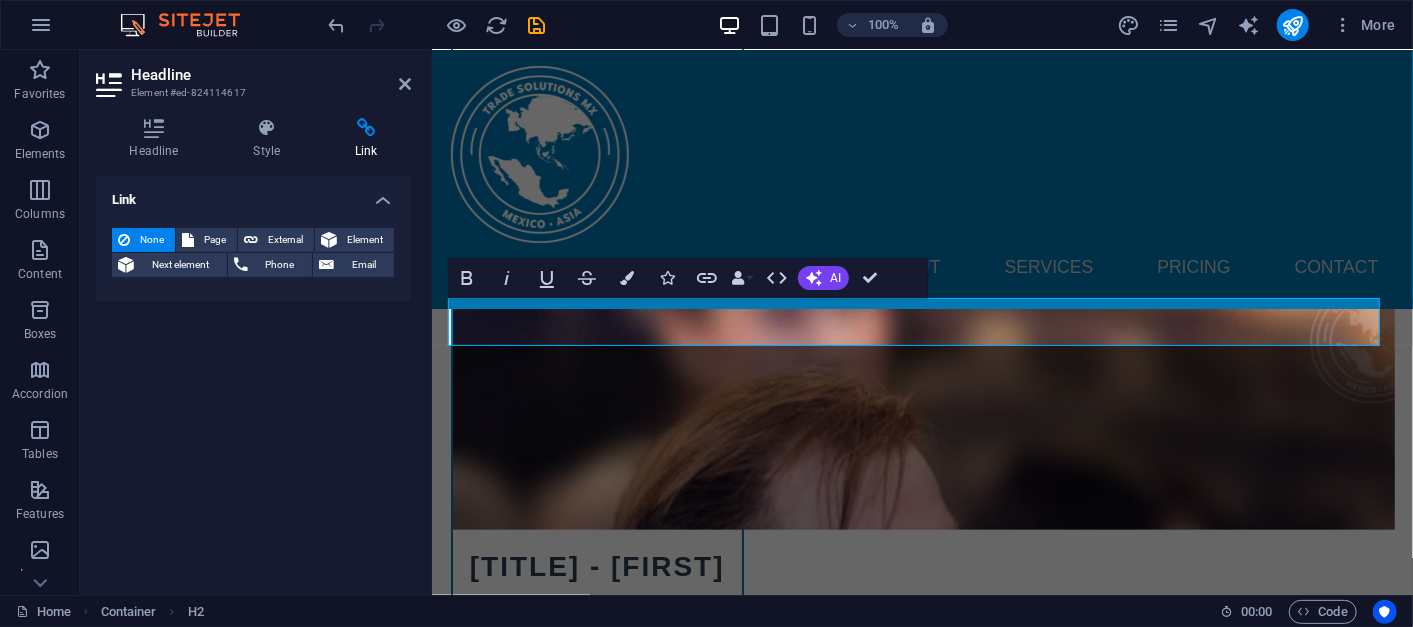 click on "Link None Page External Element Next element Phone Email Page Home Subpage Legal Notice Privacy Home Home Home Home Home Home Home Element
URL Phone Email Link target New tab Same tab Overlay Title Additional link description, should not be the same as the link text. The title is most often shown as a tooltip text when the mouse moves over the element. Leave empty if uncertain. Relationship Sets the  relationship of this link to the link target . For example, the value "nofollow" instructs search engines not to follow the link. Can be left empty. alternate author bookmark help next nofollow noreferrer noopener prev search tag" at bounding box center (253, 377) 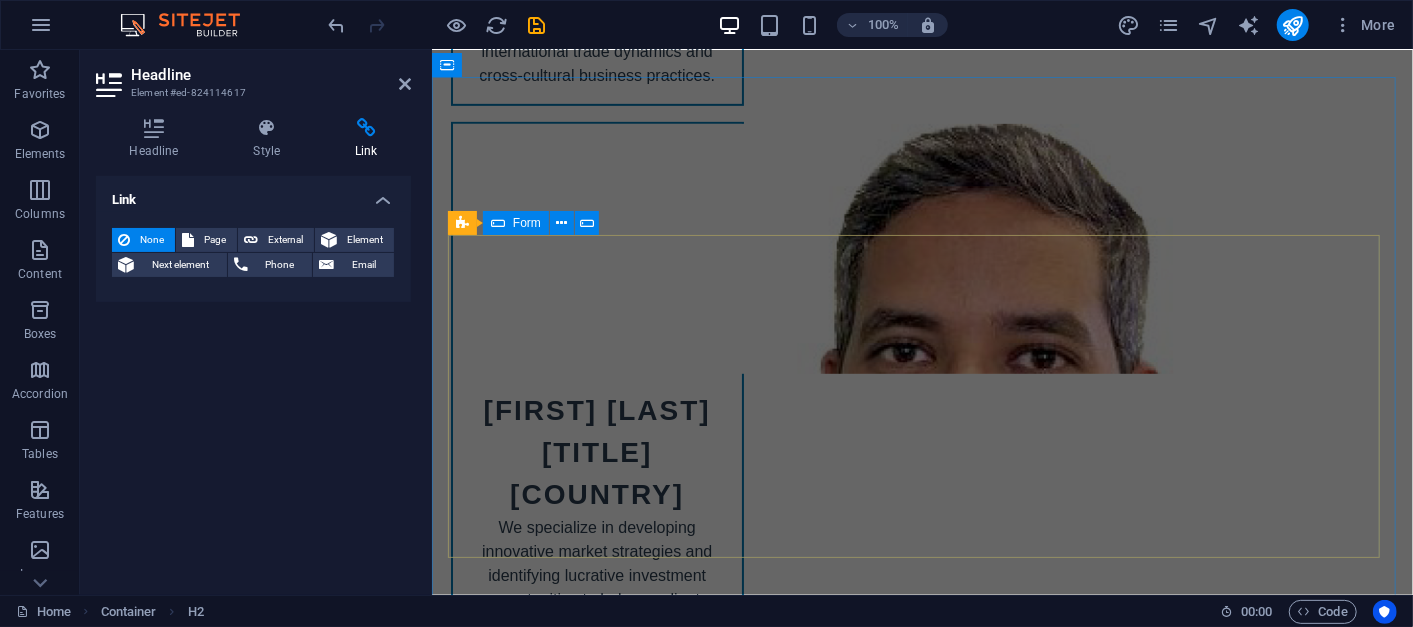 scroll, scrollTop: 9079, scrollLeft: 0, axis: vertical 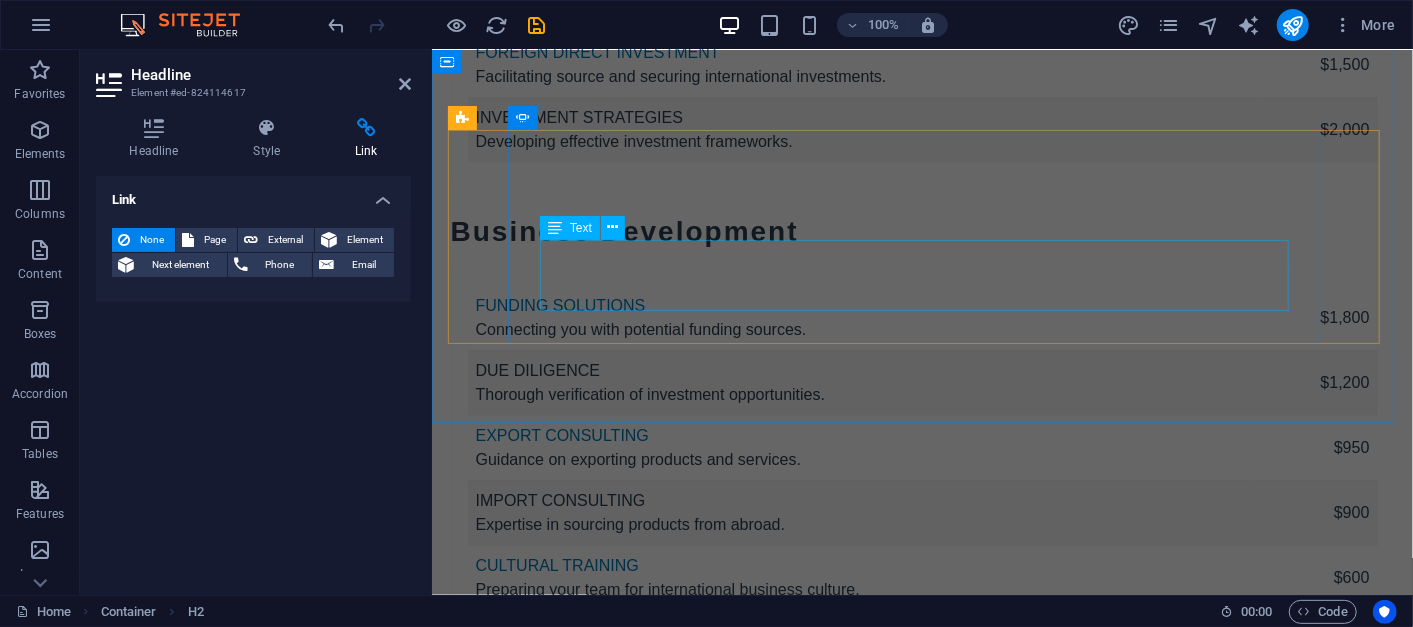 click on "Trade Solutions MX helped us navigate international markets seamlessly. Their expertise made all the difference! Highly recommend! - [FIRST] [LAST], [TITLE]
![[FIRST] [LAST]](https://example.com/image1.jpg)" at bounding box center (71, 6402) 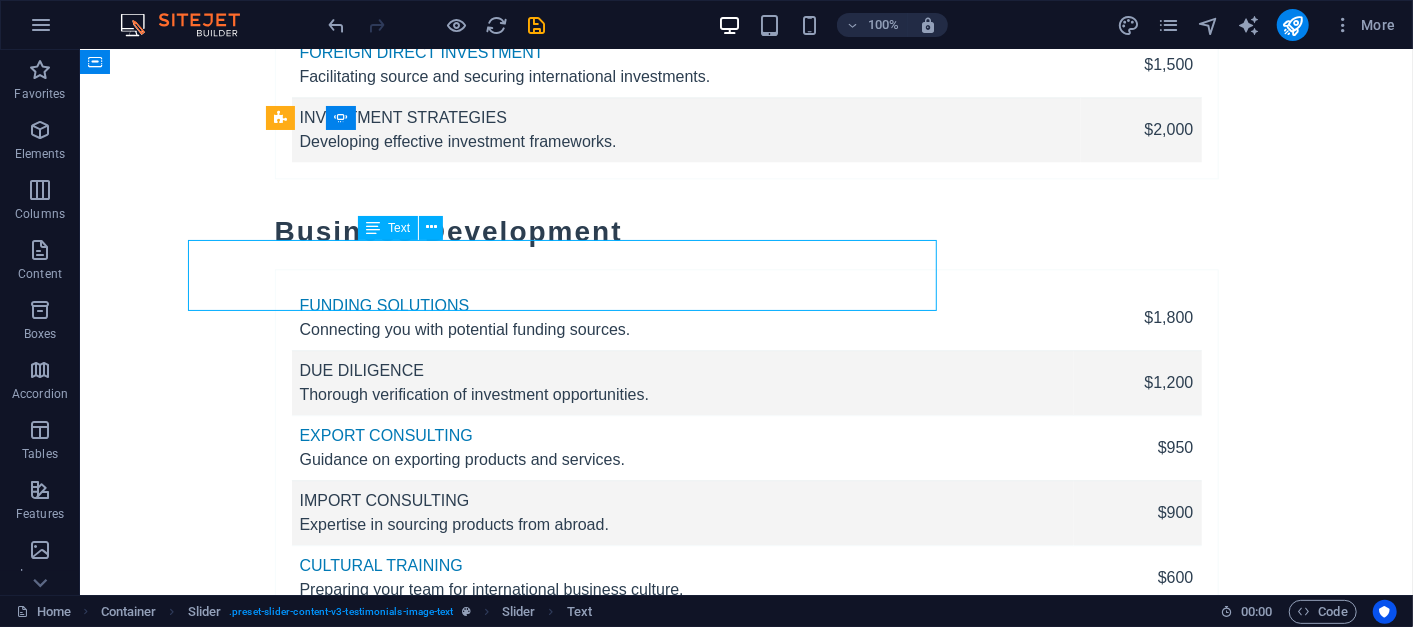 scroll, scrollTop: 7269, scrollLeft: 0, axis: vertical 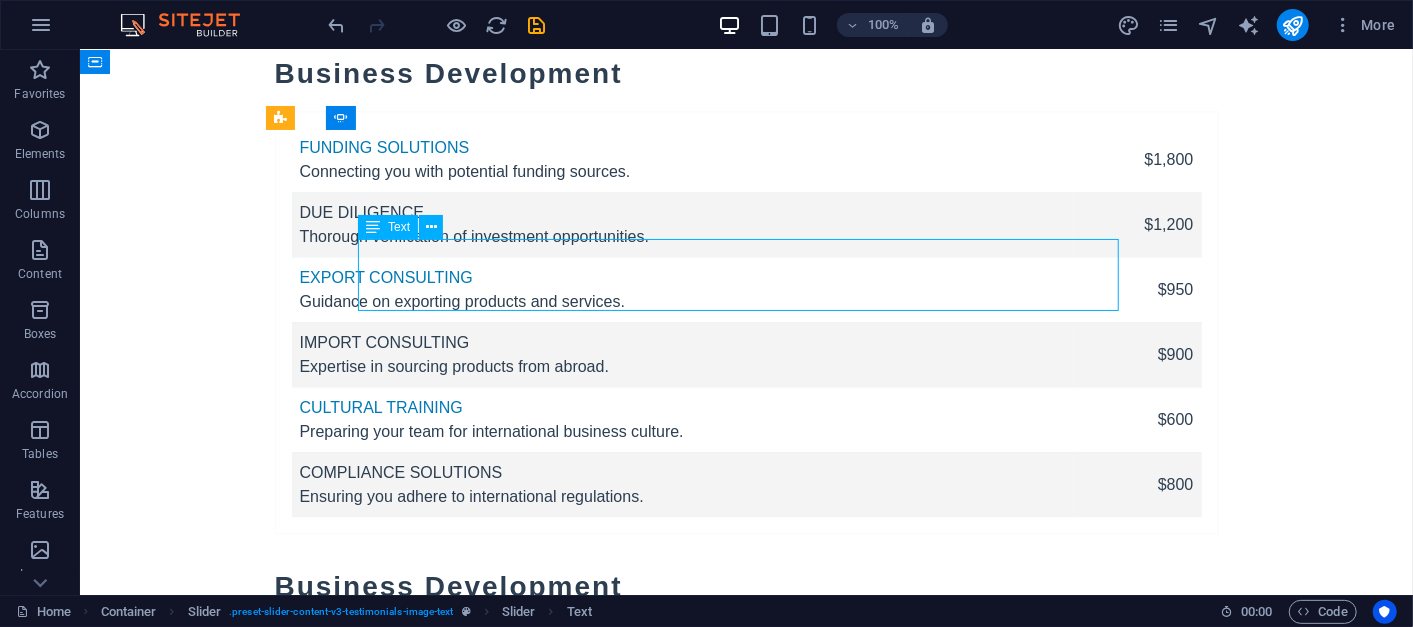 click on "Trade Solutions MX helped us navigate international markets seamlessly. Their expertise made all the difference! Highly recommend! - [FIRST] [LAST], [TITLE]
![[FIRST] [LAST]](https://example.com/image1.jpg)" at bounding box center (-111, 6402) 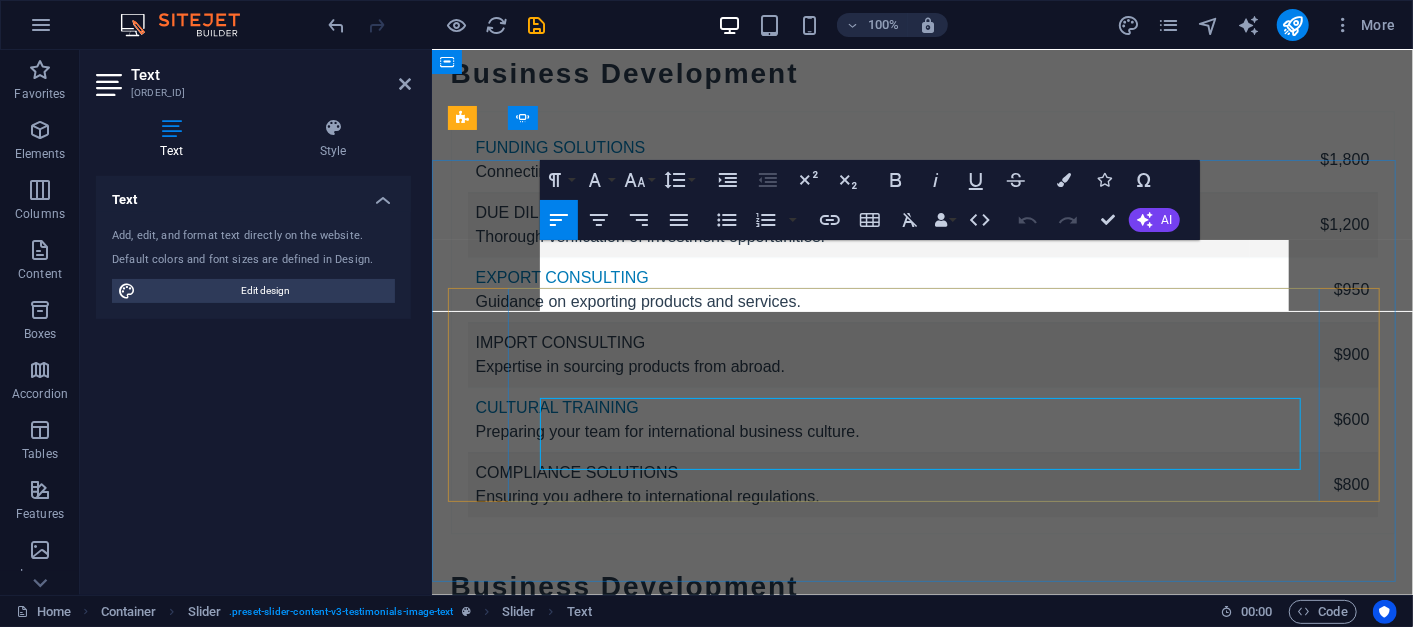 click on "Trade Solutions MX helped us navigate international markets seamlessly. Their expertise made all the difference! Highly recommend! - [FIRST] [LAST], [TITLE]
![[FIRST] [LAST]](https://example.com/image1.jpg)" at bounding box center (65, 6402) 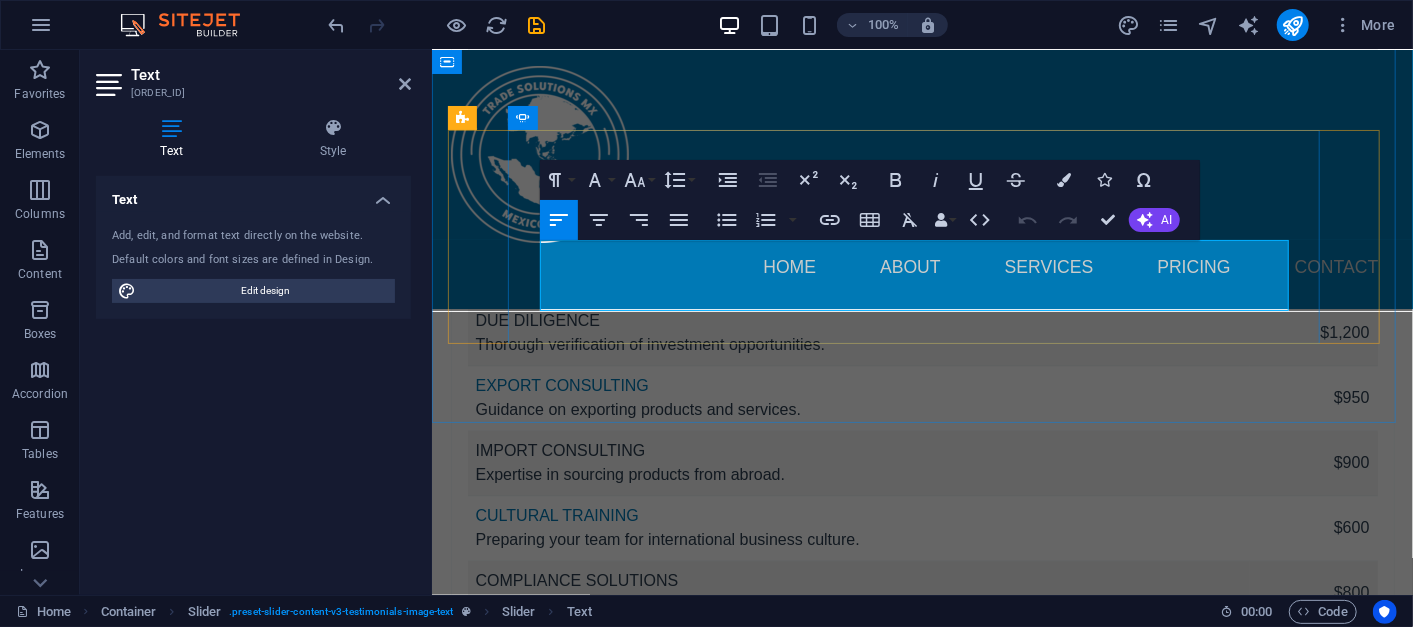 drag, startPoint x: 804, startPoint y: 306, endPoint x: 544, endPoint y: 306, distance: 260 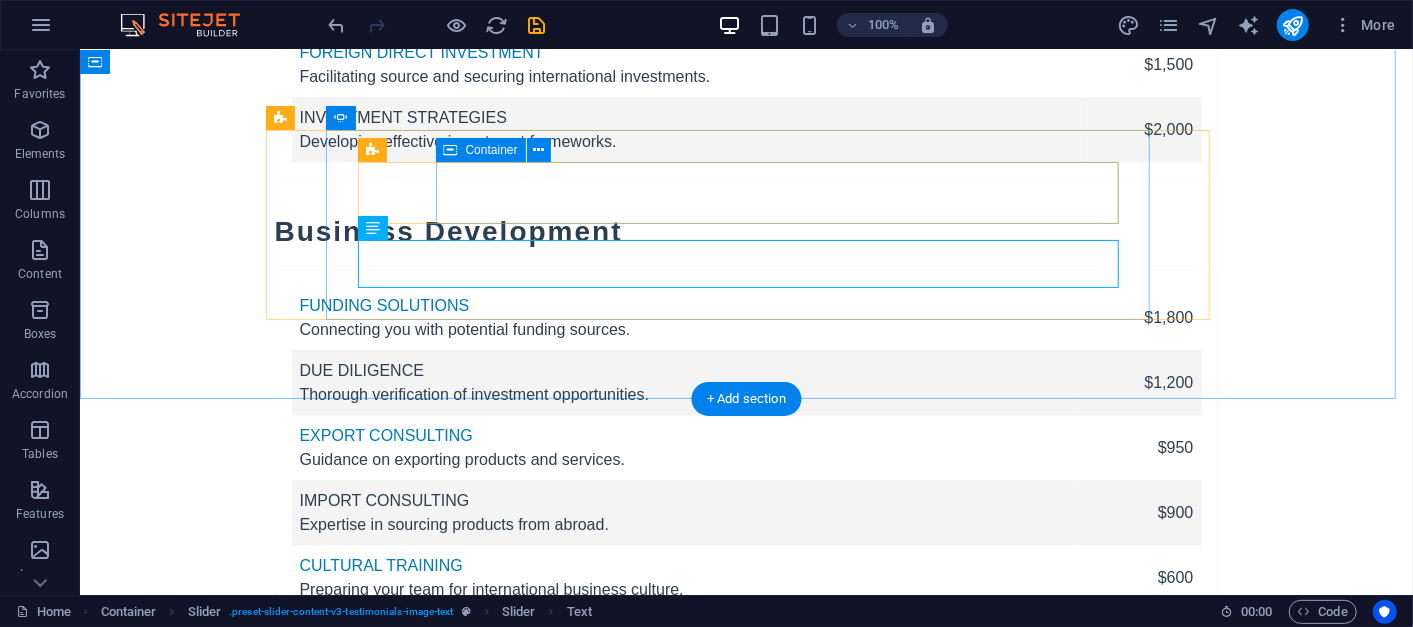 scroll, scrollTop: 7269, scrollLeft: 0, axis: vertical 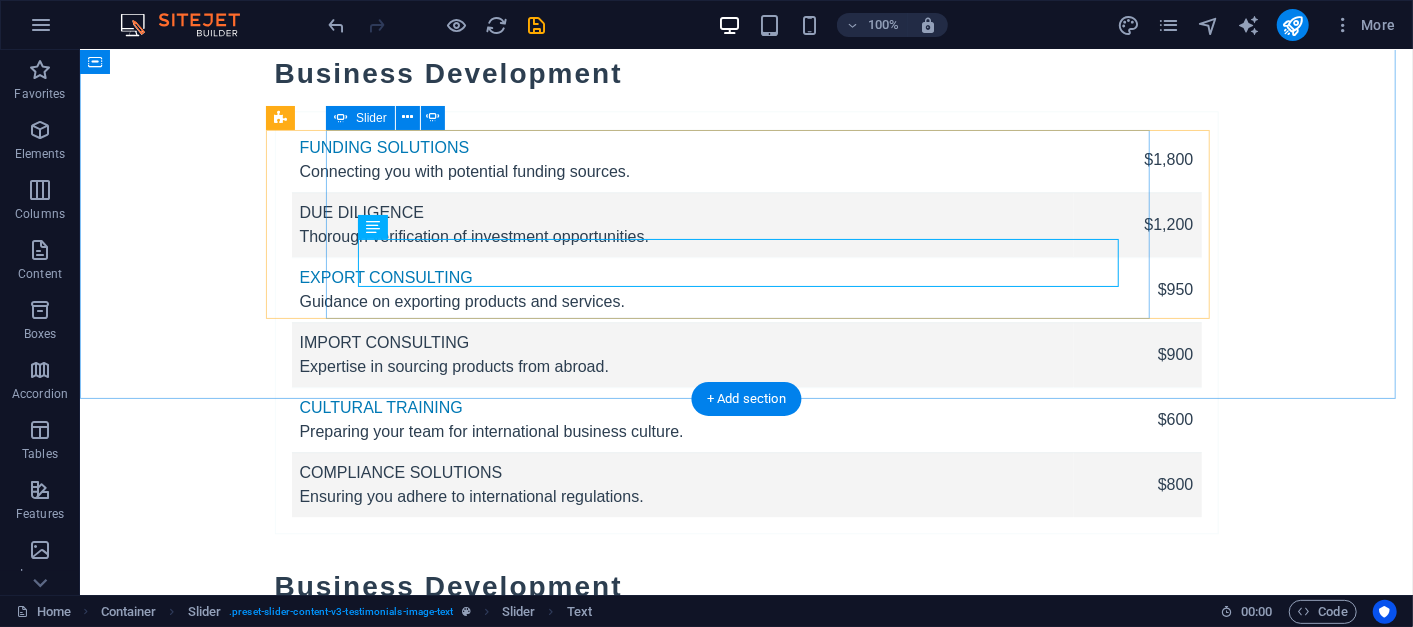click at bounding box center [746, 6130] 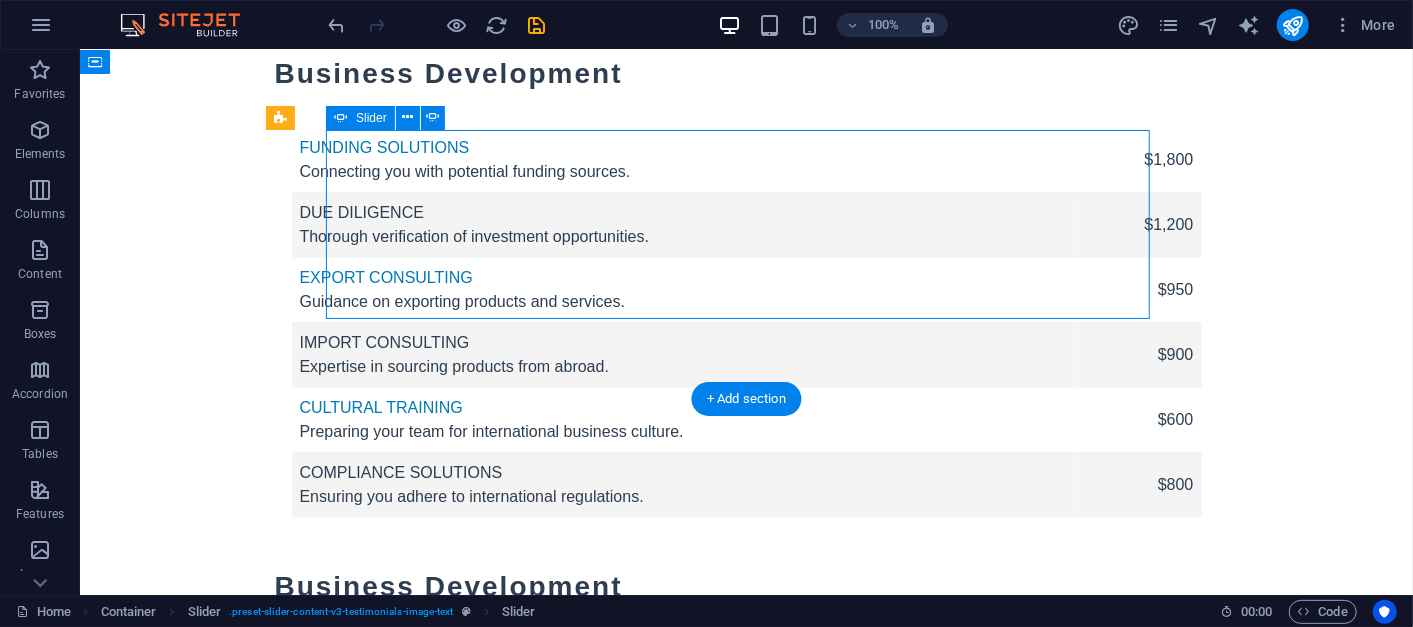 click at bounding box center (746, 6130) 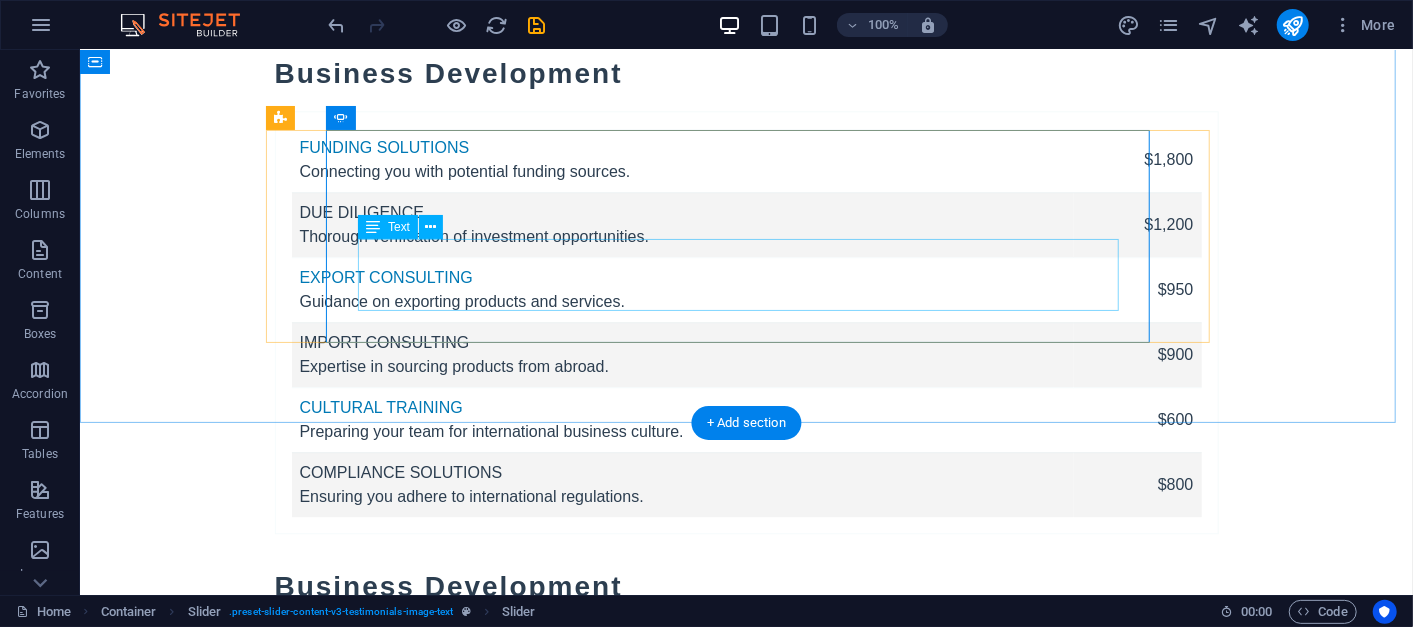 click on "The insights and strategies provided by Trade Solutions MX have transformed our approach to international business. Truly a game changer! - [FIRST] [LAST], [TITLE]
![[FIRST] [LAST]](https://example.com/image3.jpg)" at bounding box center [-1761, 6894] 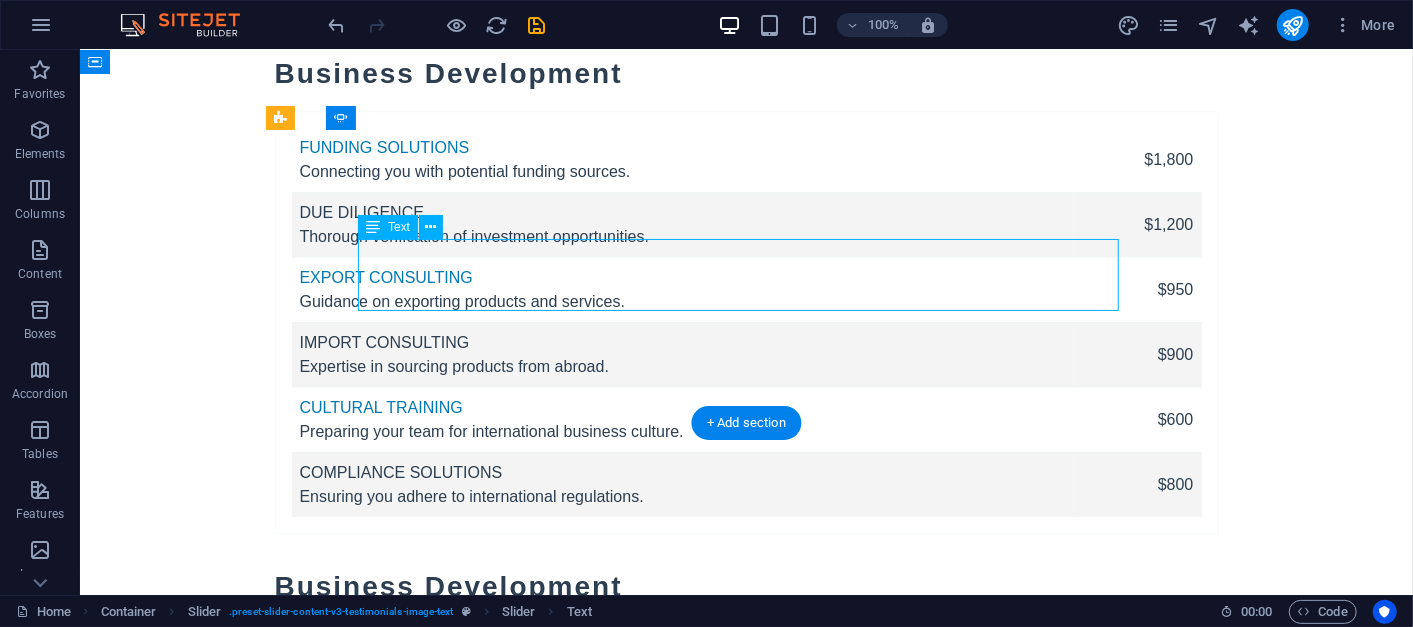click on "The insights and strategies provided by Trade Solutions MX have transformed our approach to international business. Truly a game changer! - [FIRST] [LAST], [TITLE]
![[FIRST] [LAST]](https://example.com/image3.jpg)" at bounding box center [-1761, 6132] 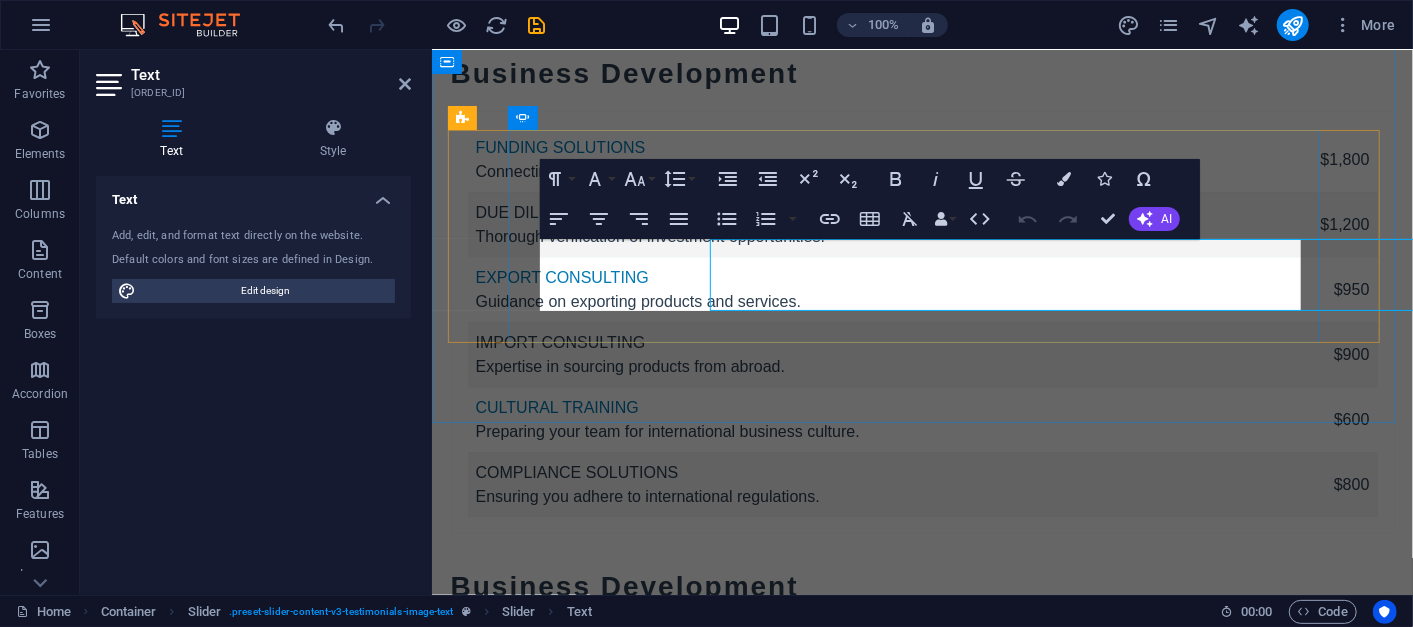 scroll, scrollTop: 7111, scrollLeft: 0, axis: vertical 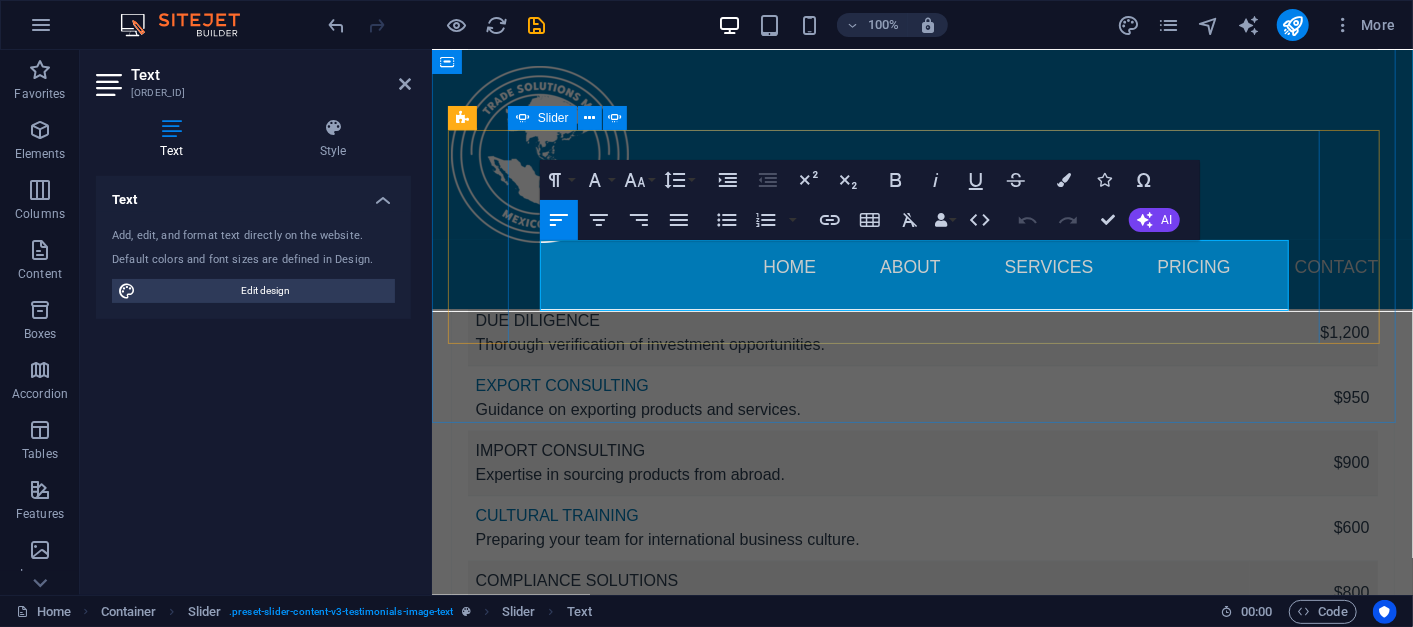 drag, startPoint x: 811, startPoint y: 302, endPoint x: 533, endPoint y: 304, distance: 278.0072 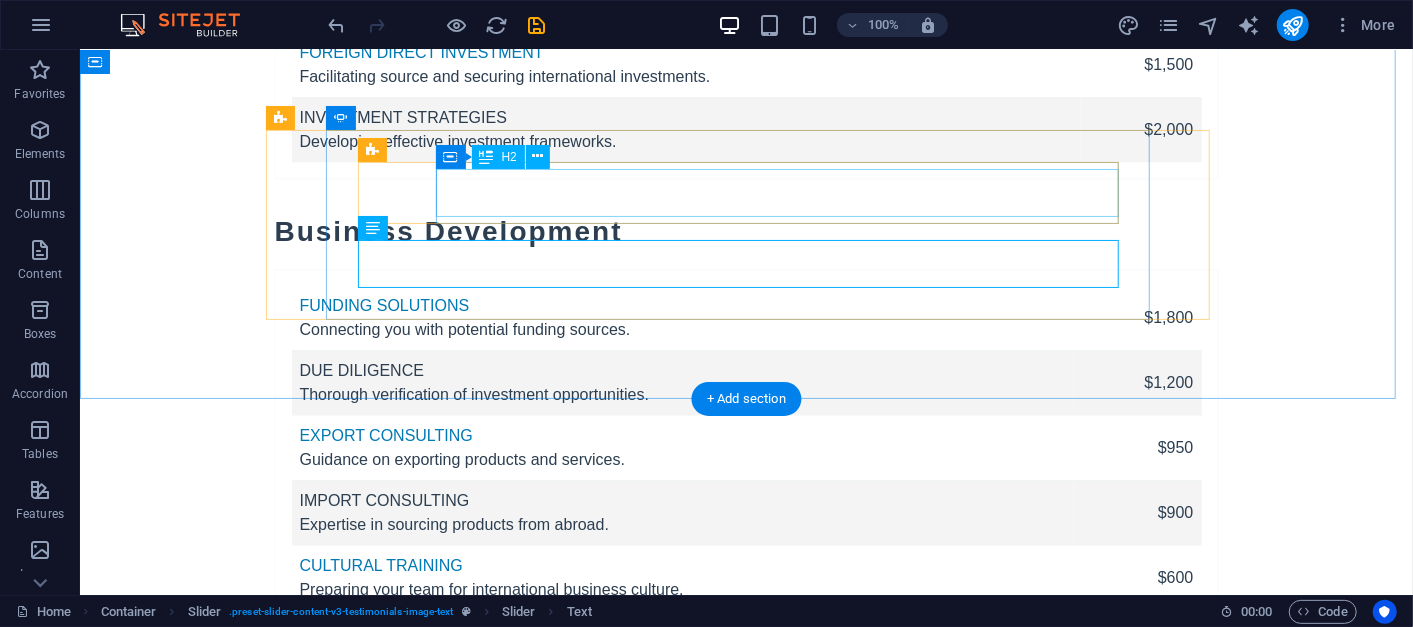 scroll, scrollTop: 7269, scrollLeft: 0, axis: vertical 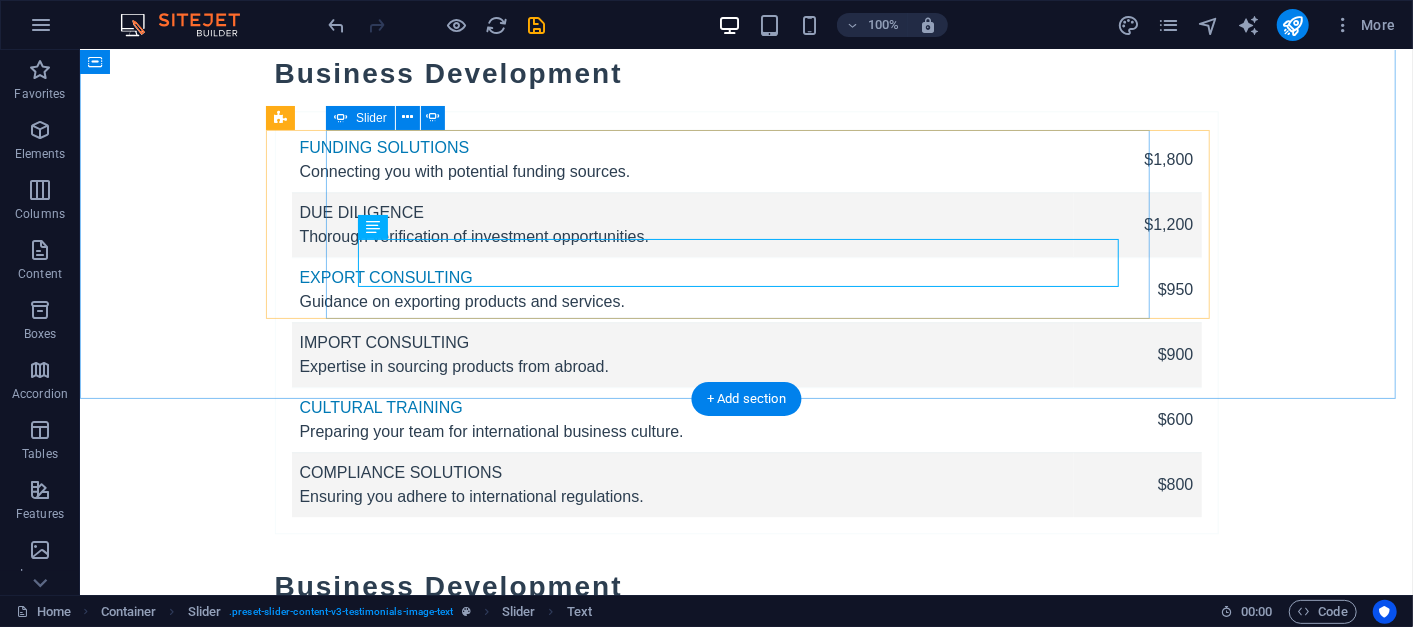 click at bounding box center [746, 6130] 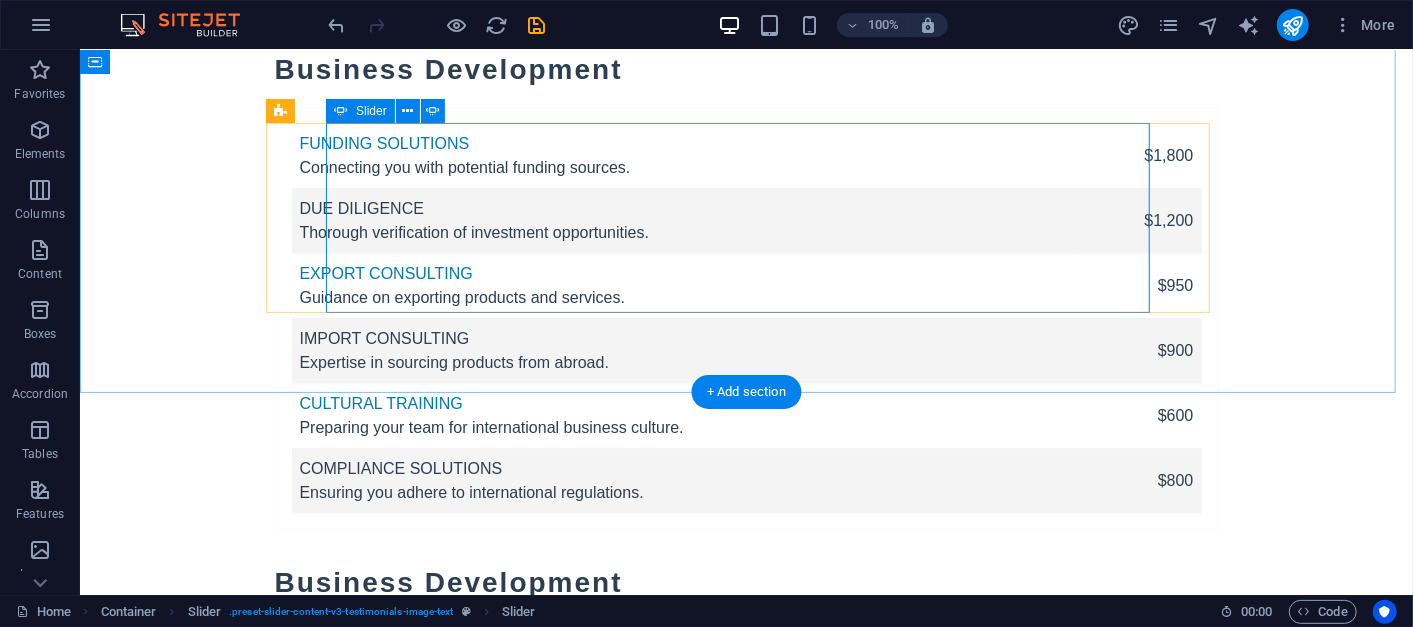 scroll, scrollTop: 7276, scrollLeft: 0, axis: vertical 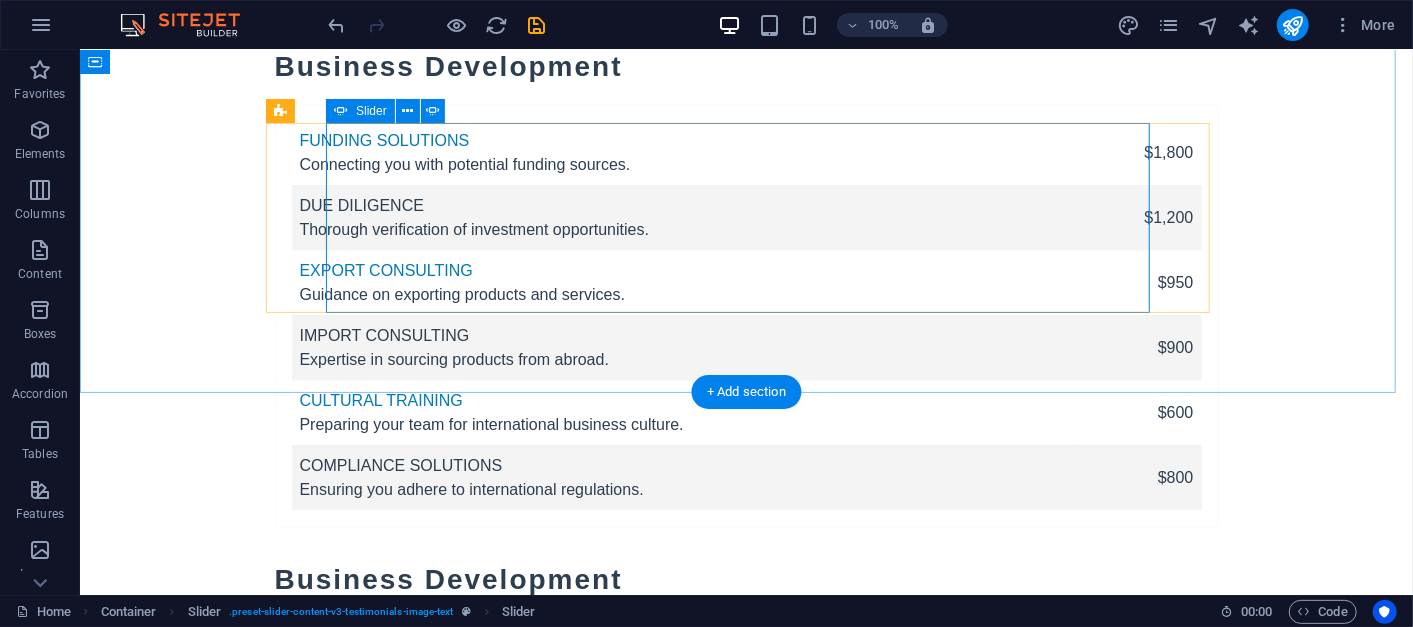 click at bounding box center [746, 6123] 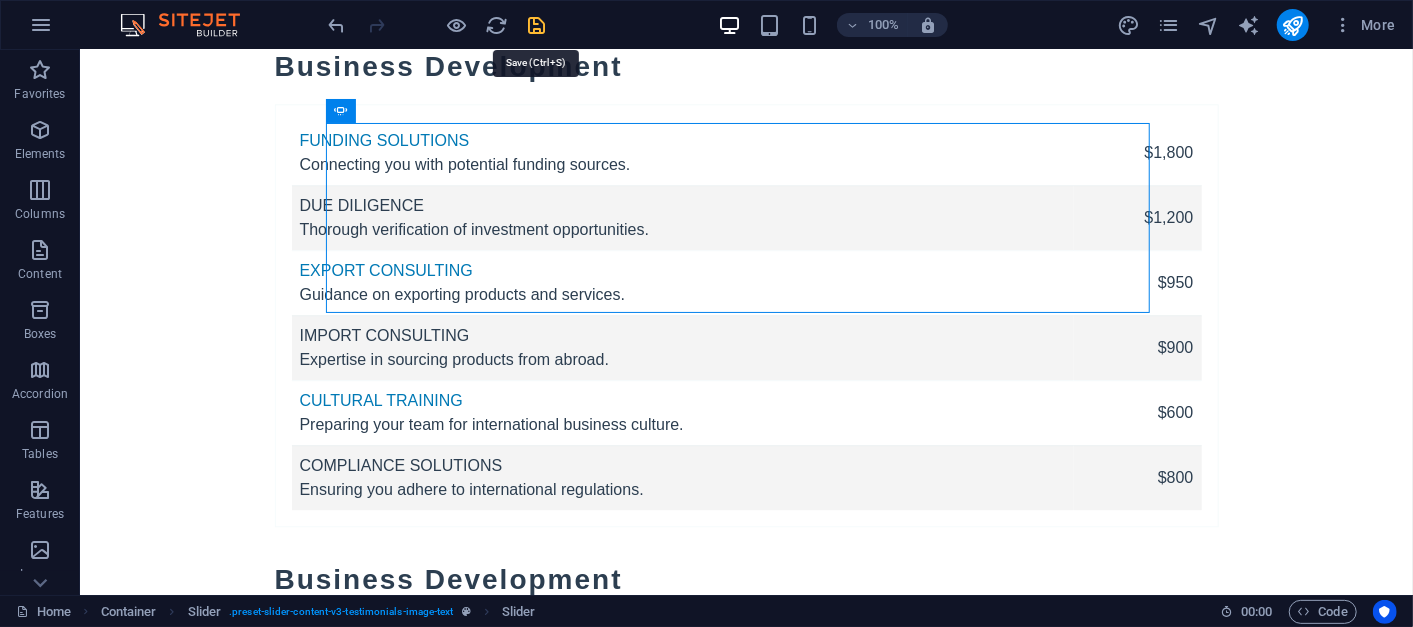 drag, startPoint x: 538, startPoint y: 32, endPoint x: 100, endPoint y: 30, distance: 438.00458 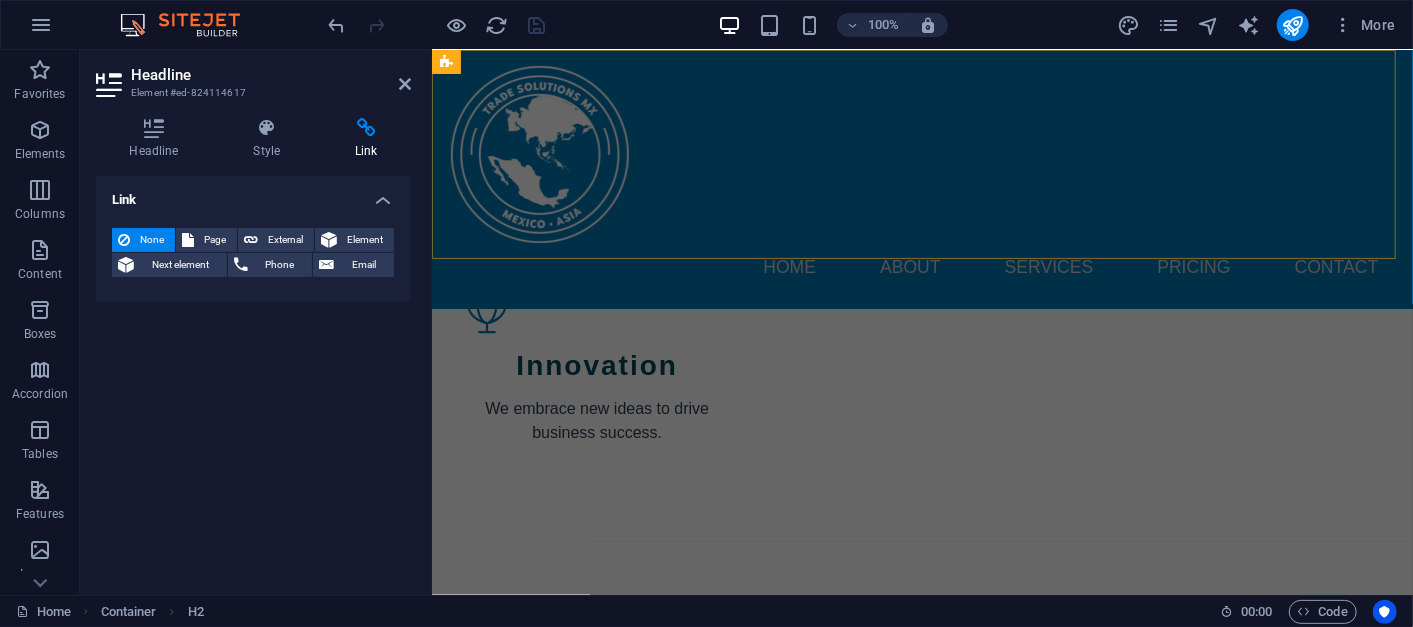 scroll, scrollTop: 2391, scrollLeft: 0, axis: vertical 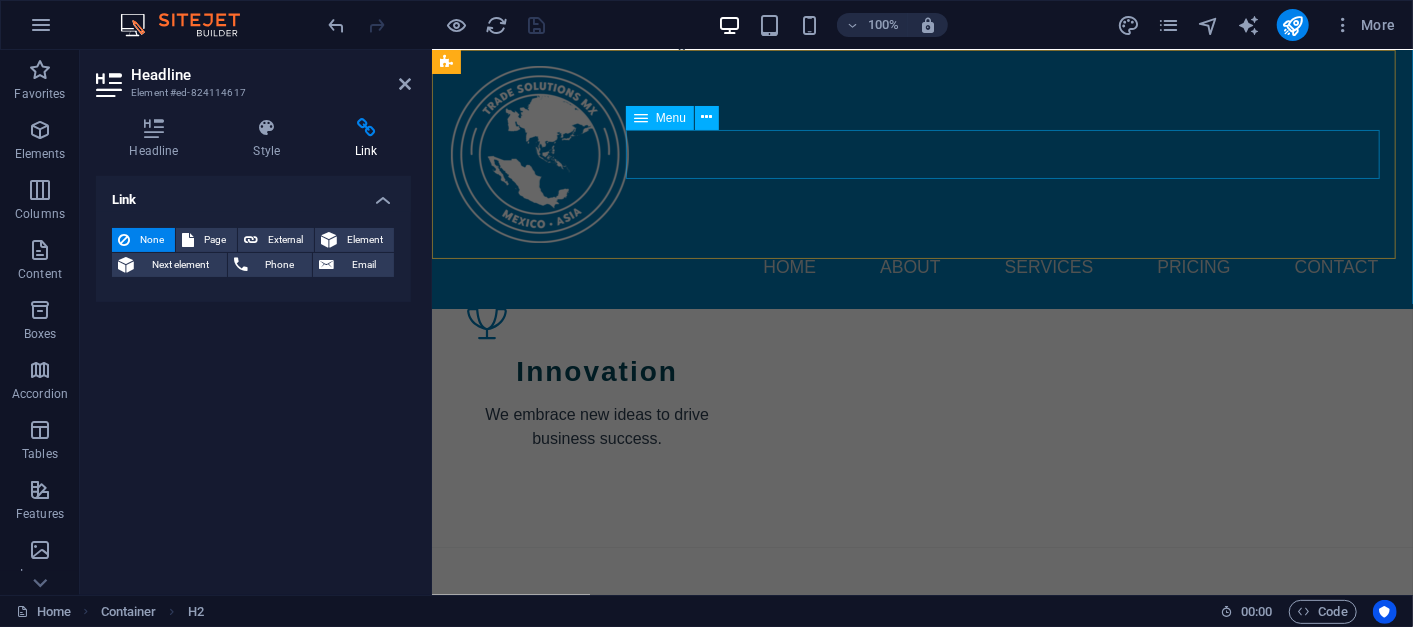 click on "Home About Services Pricing Contact" at bounding box center [922, 267] 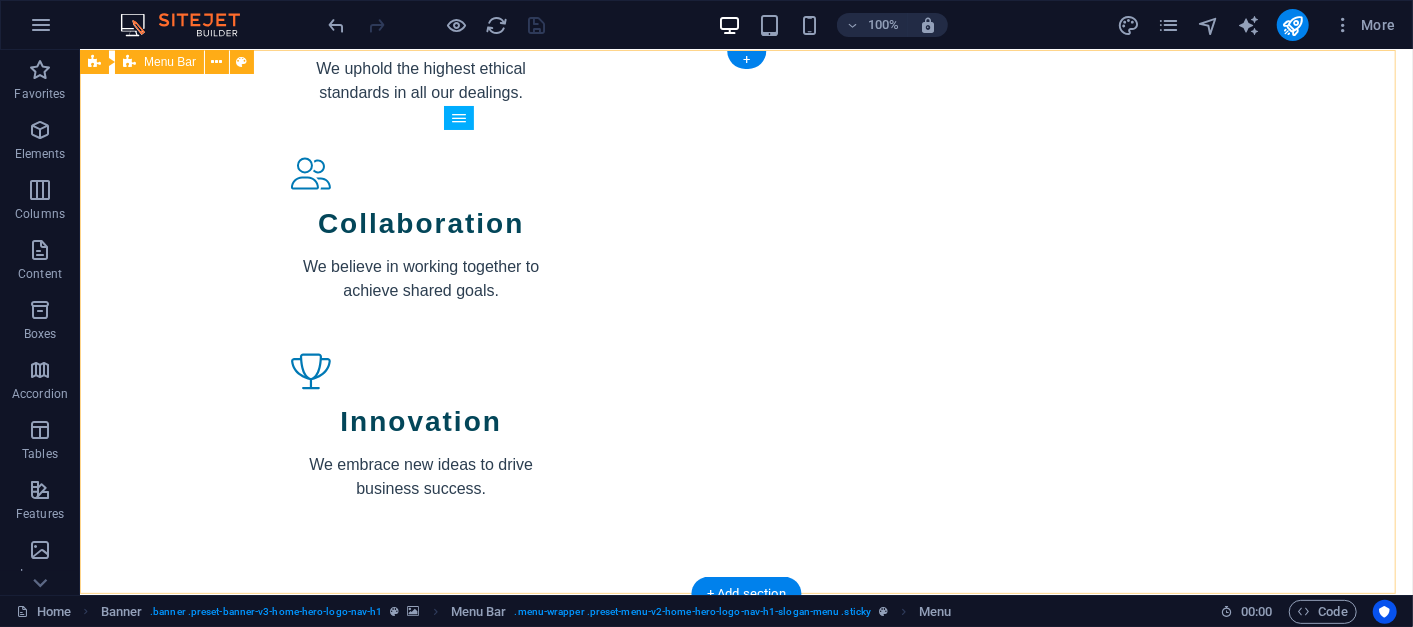 click on "Home About Services Pricing Contact" at bounding box center [745, -1669] 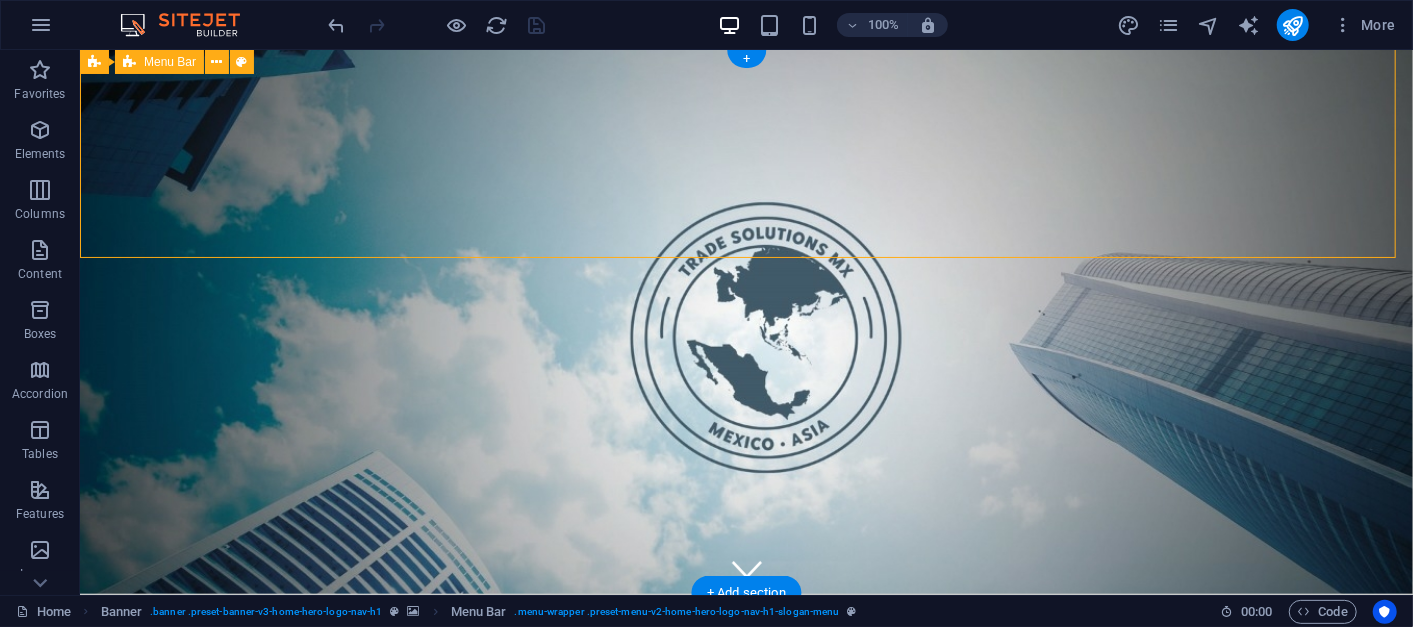 click on "Home About Services Pricing Contact" at bounding box center [745, 722] 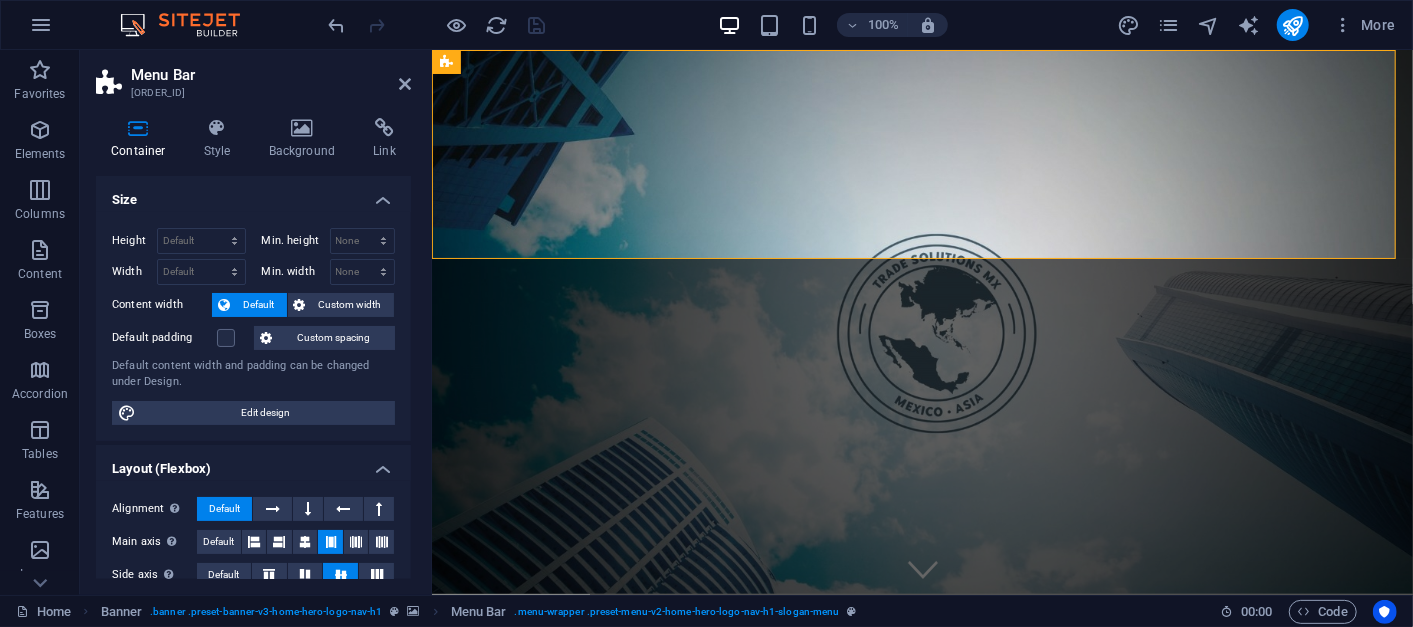 scroll, scrollTop: 371, scrollLeft: 0, axis: vertical 